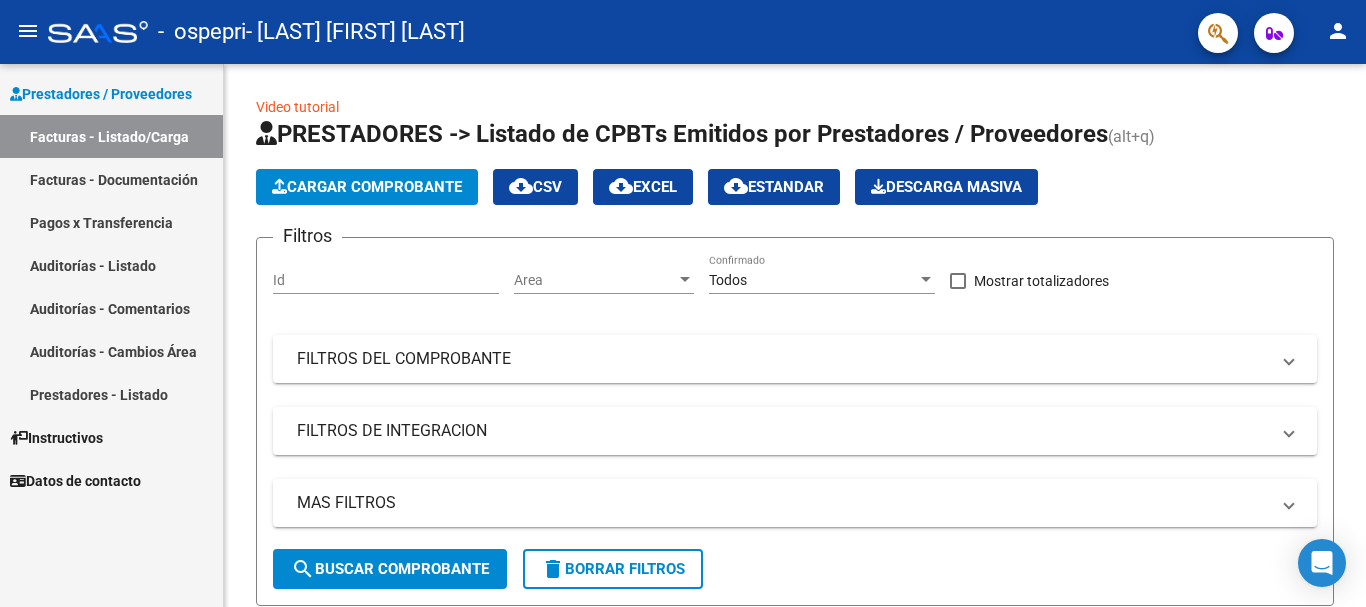 scroll, scrollTop: 0, scrollLeft: 0, axis: both 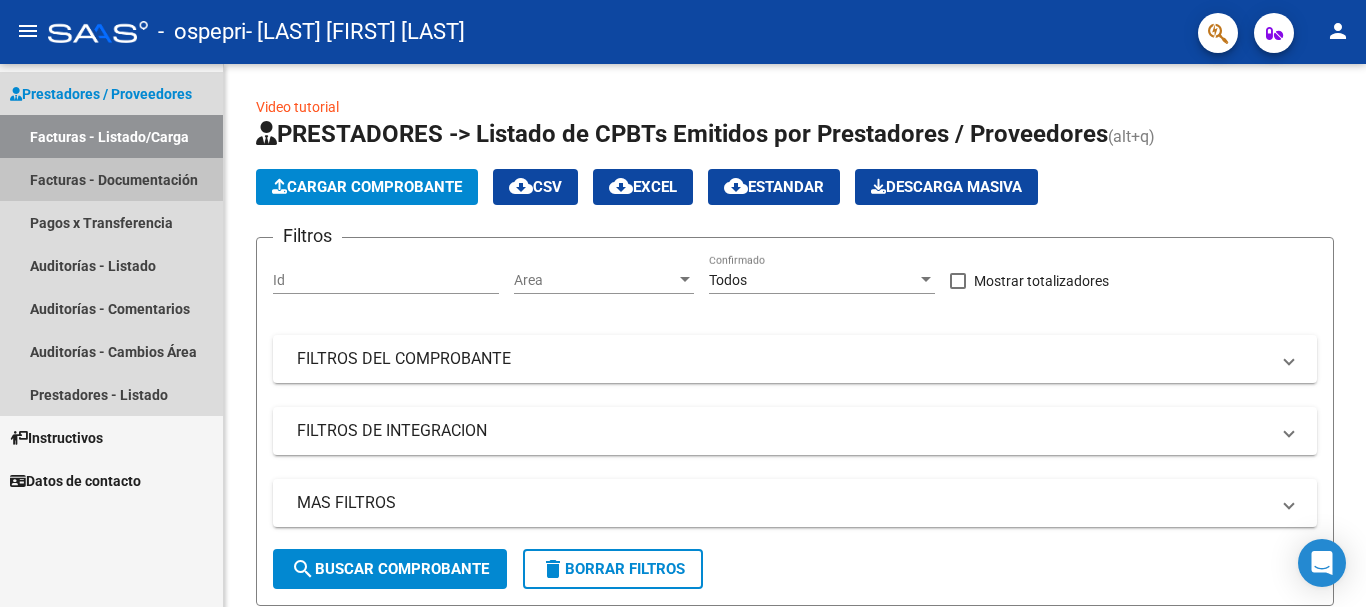 click on "Facturas - Documentación" at bounding box center [111, 179] 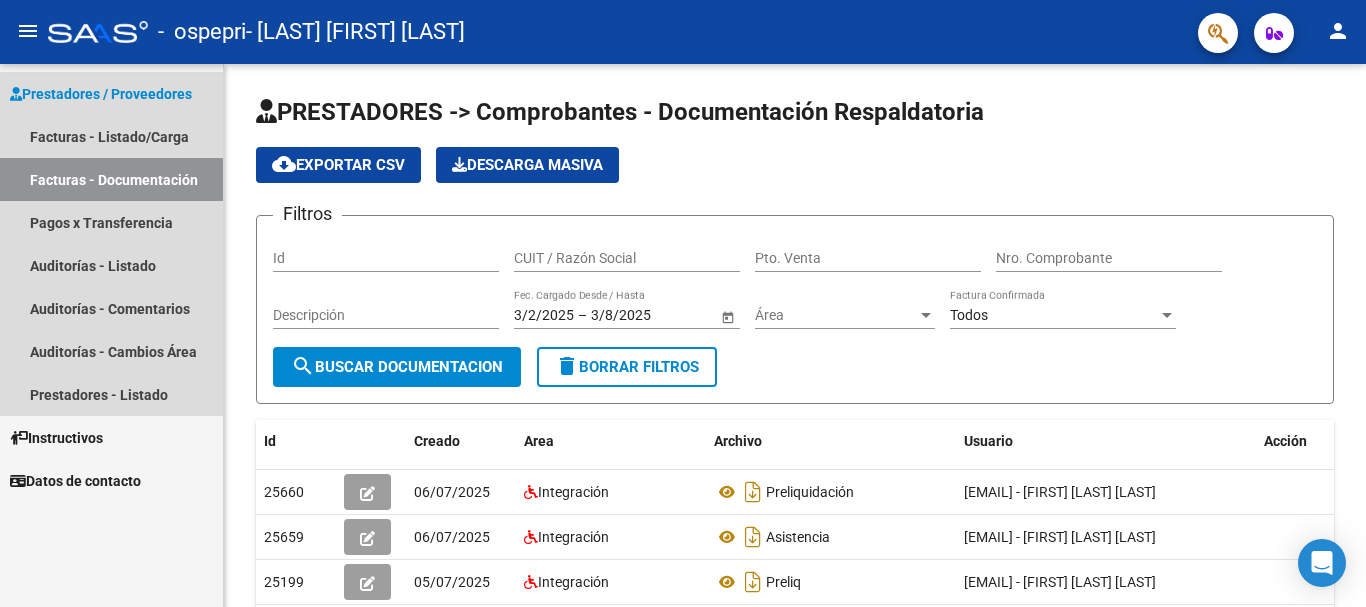 click on "Prestadores / Proveedores" at bounding box center [101, 94] 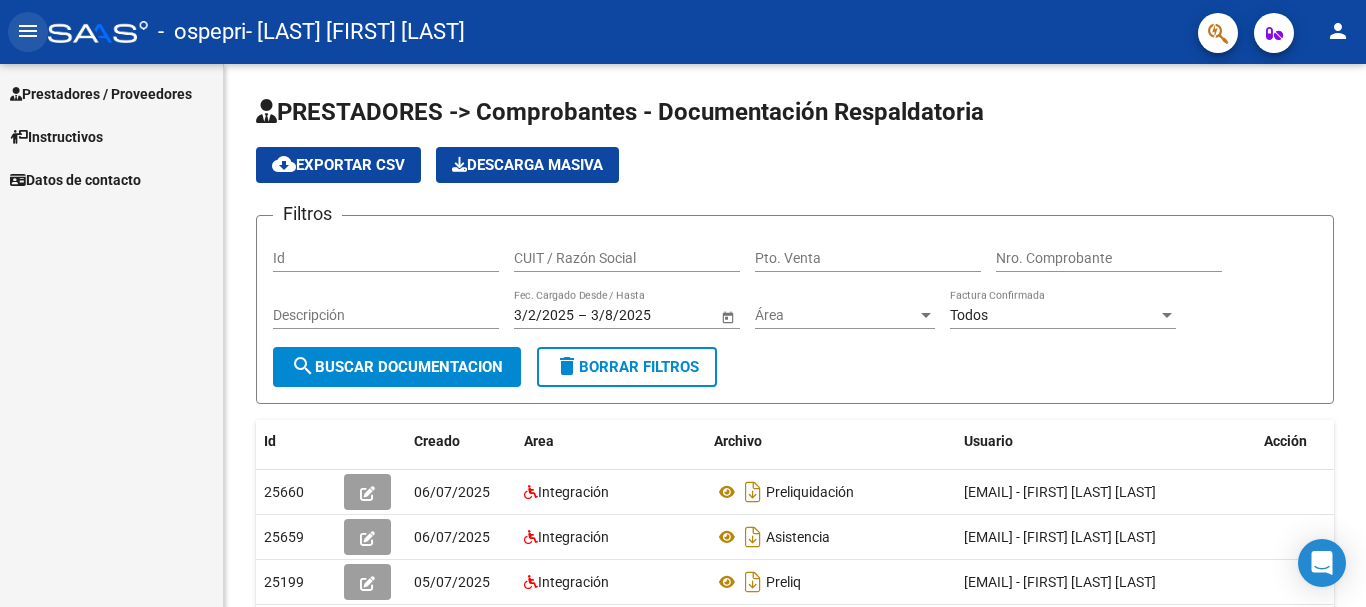 click on "menu" 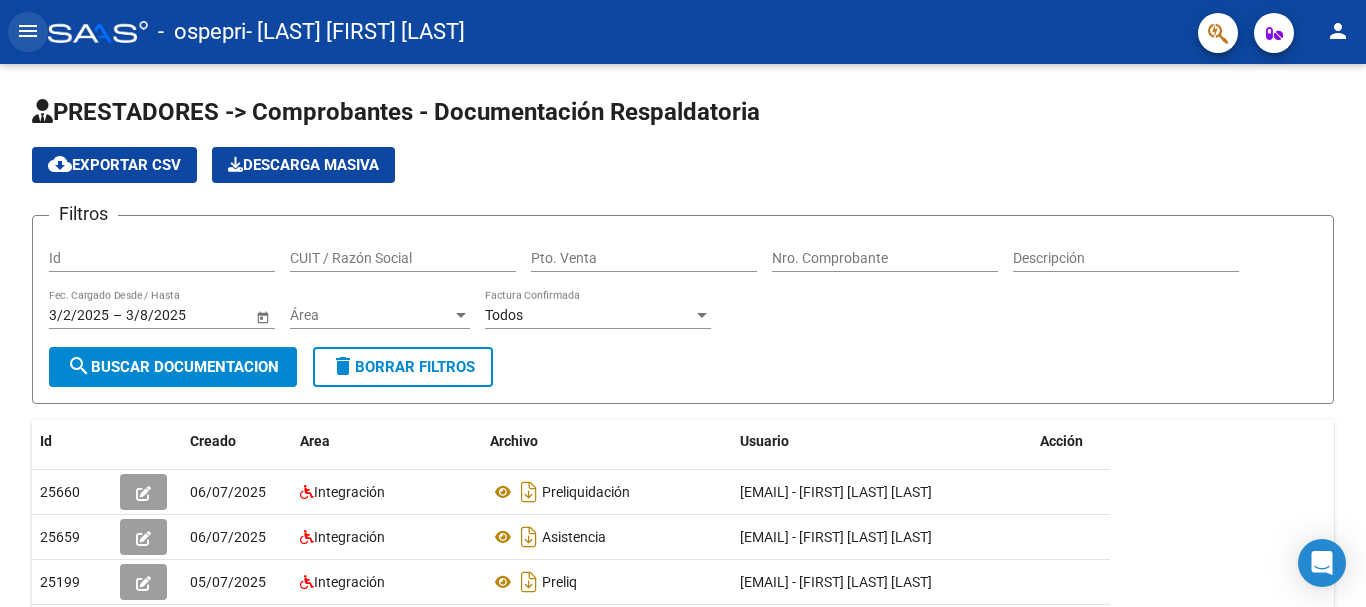 click on "menu" 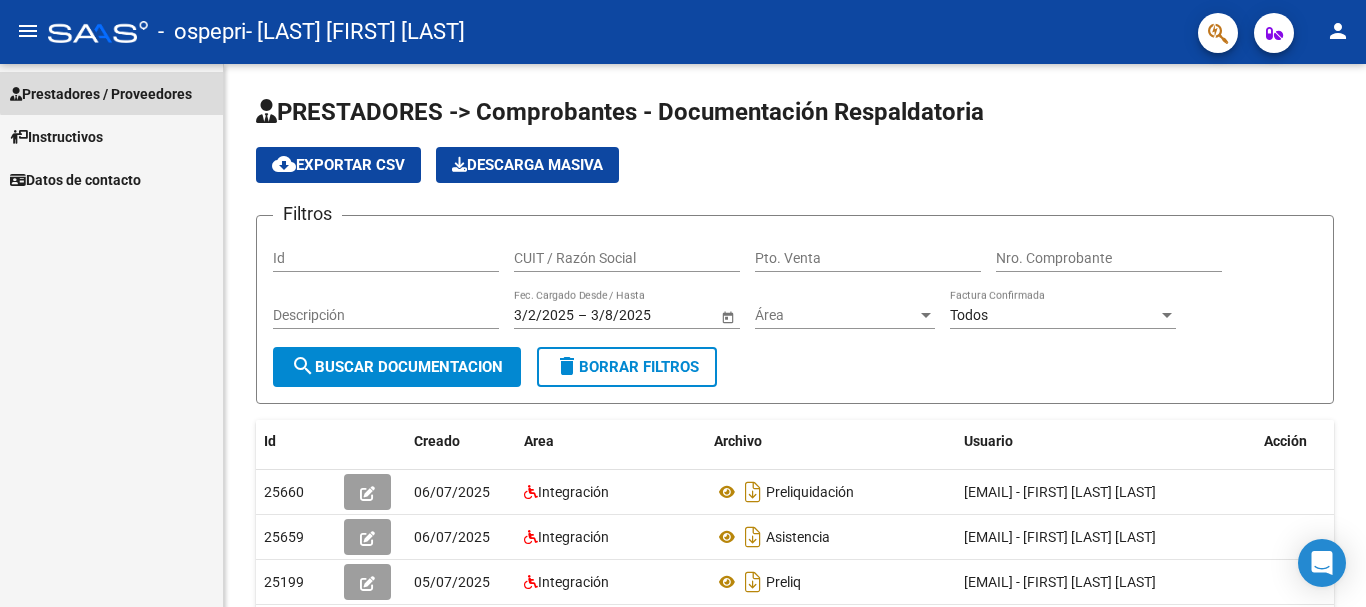 click on "Prestadores / Proveedores" at bounding box center (101, 94) 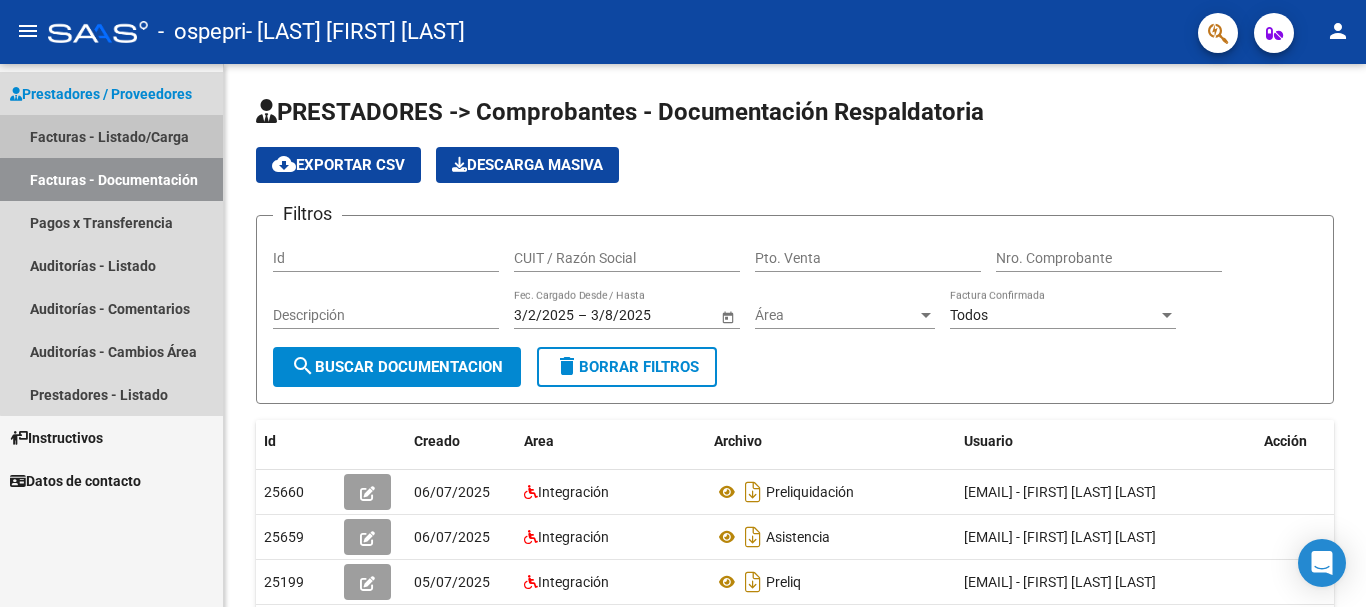click on "Facturas - Listado/Carga" at bounding box center (111, 136) 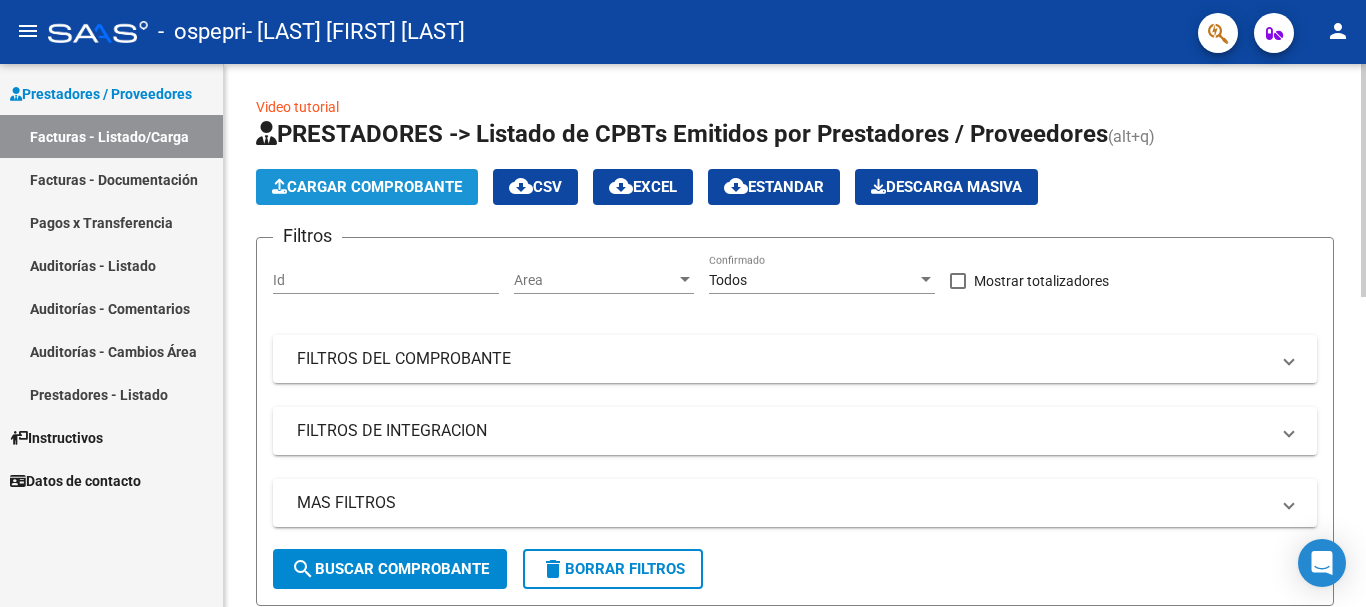 click on "Cargar Comprobante" 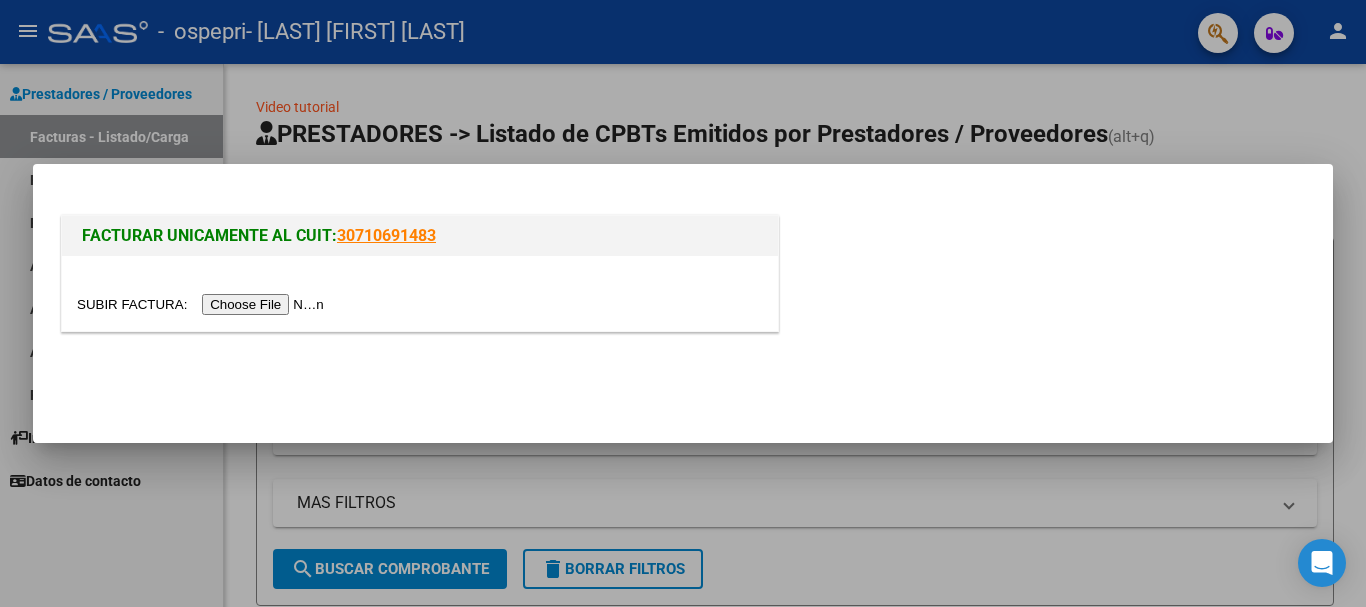 click at bounding box center (203, 304) 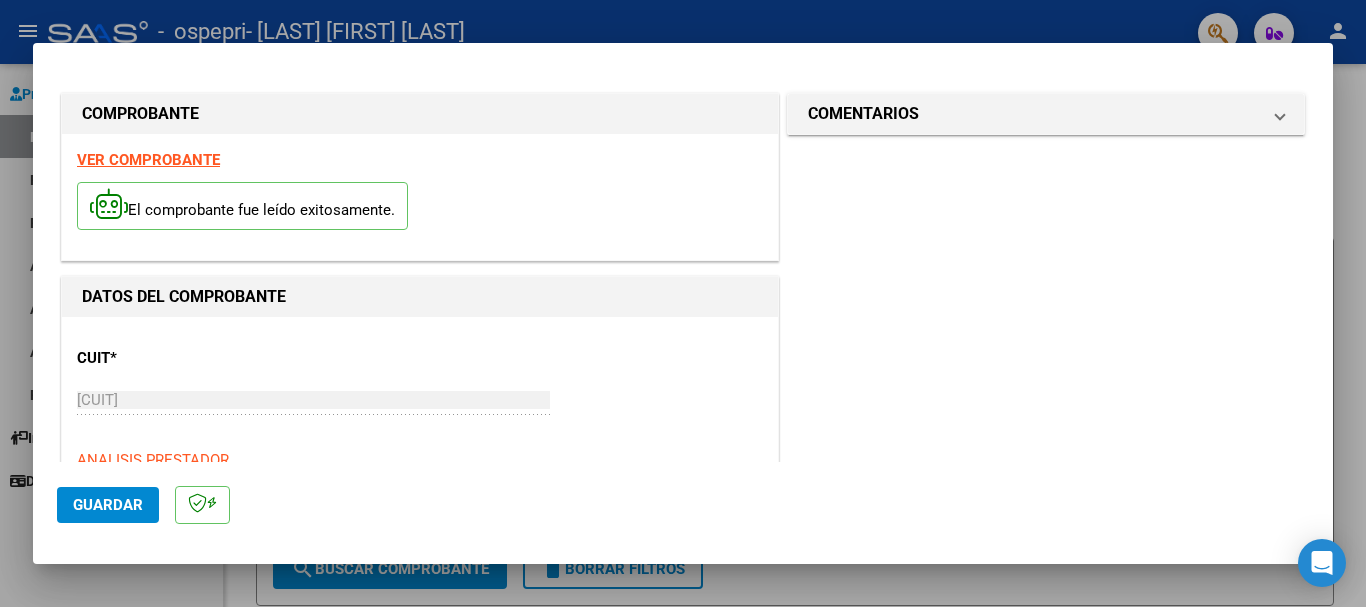 click on "Guardar" 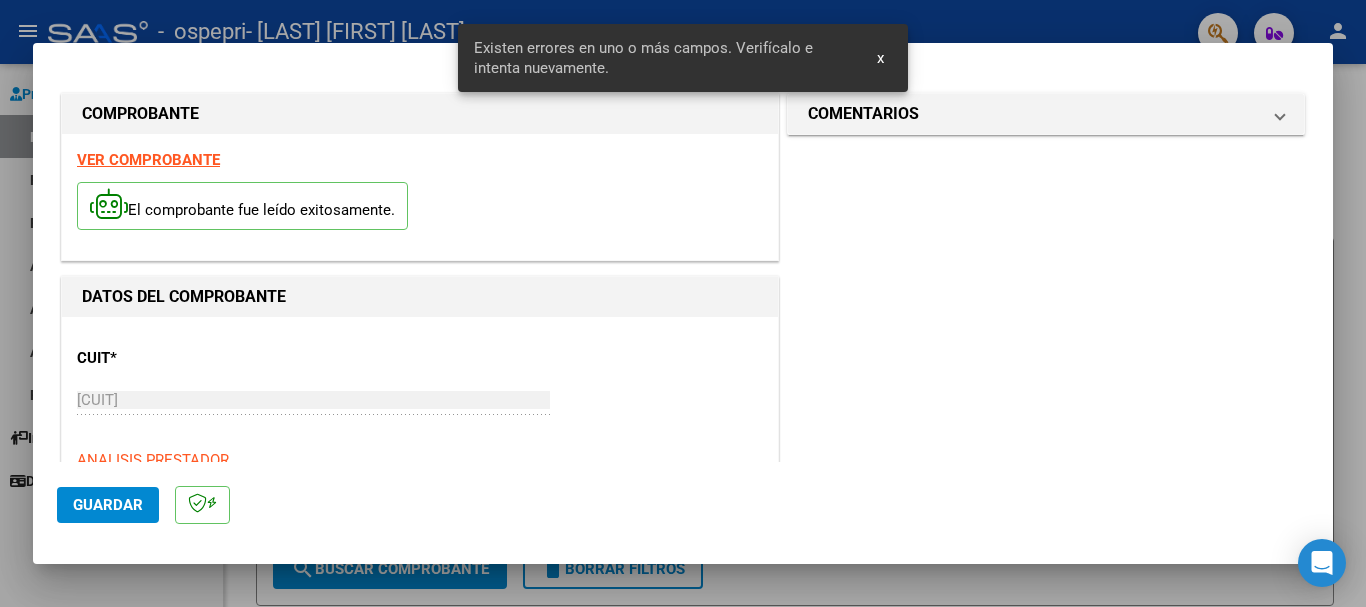 scroll, scrollTop: 462, scrollLeft: 0, axis: vertical 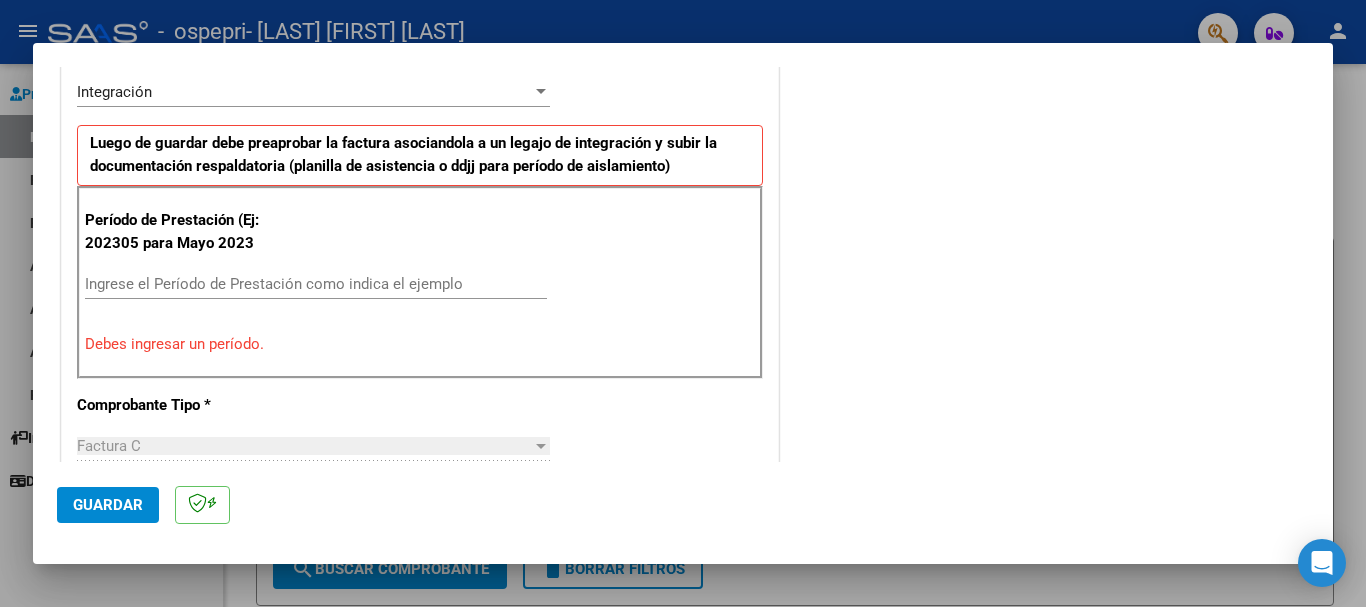 click on "Ingrese el Período de Prestación como indica el ejemplo" at bounding box center [316, 284] 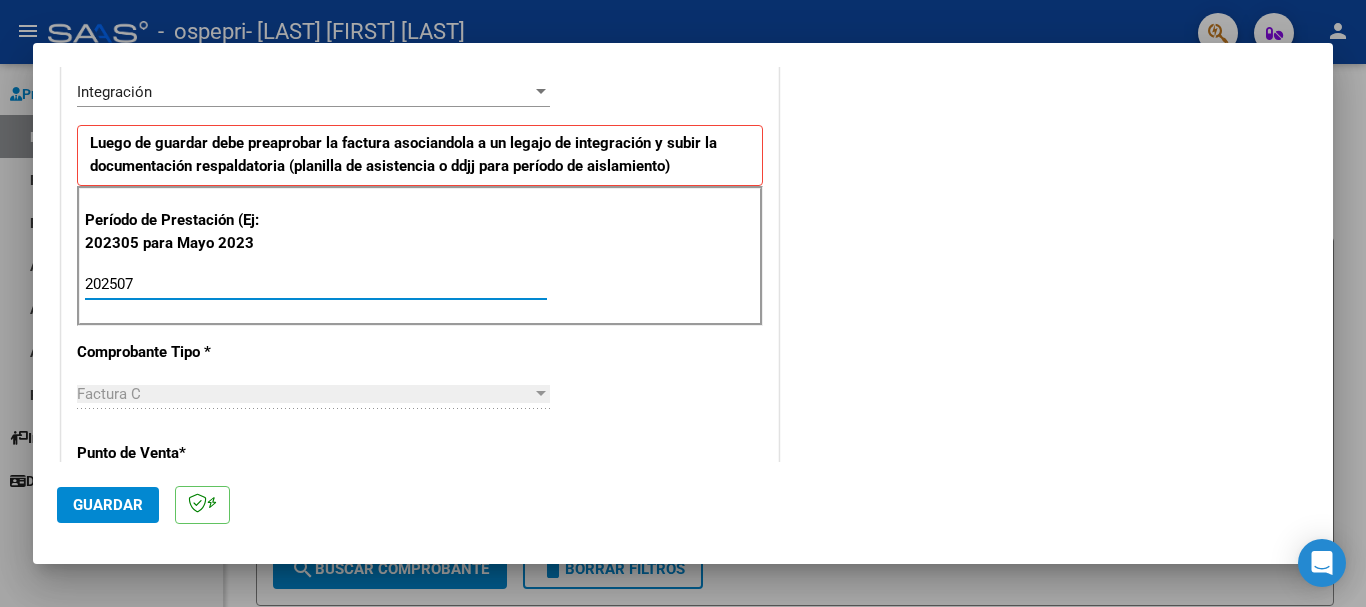 type on "202507" 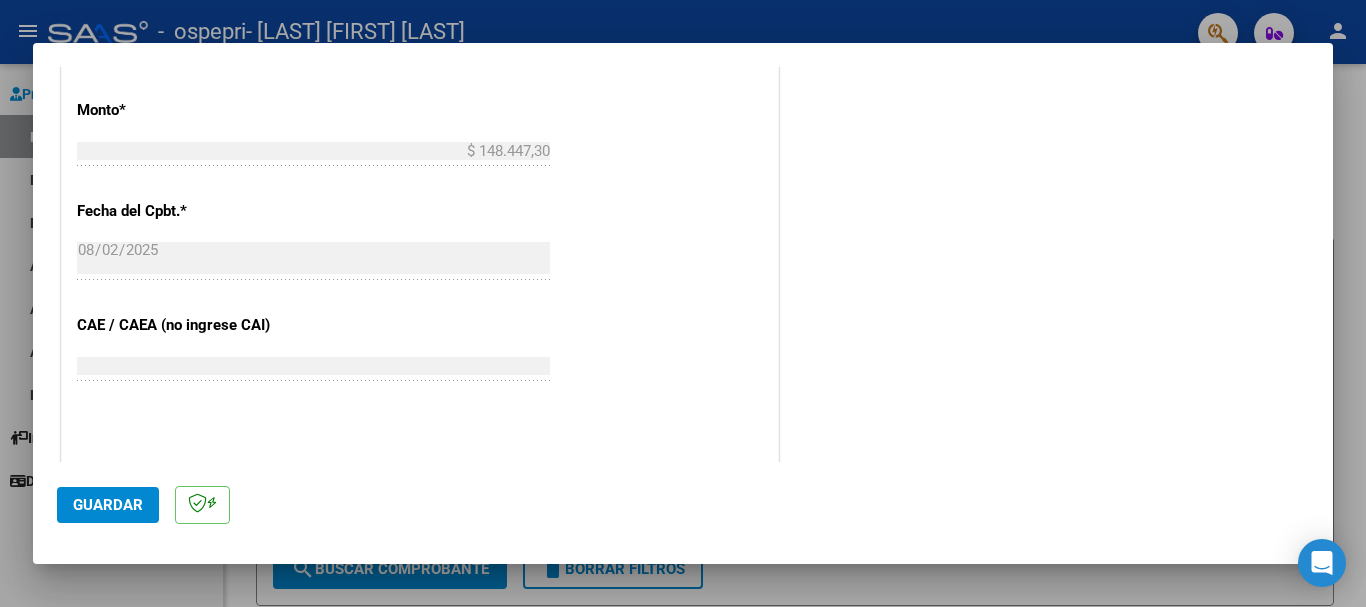 scroll, scrollTop: 1051, scrollLeft: 0, axis: vertical 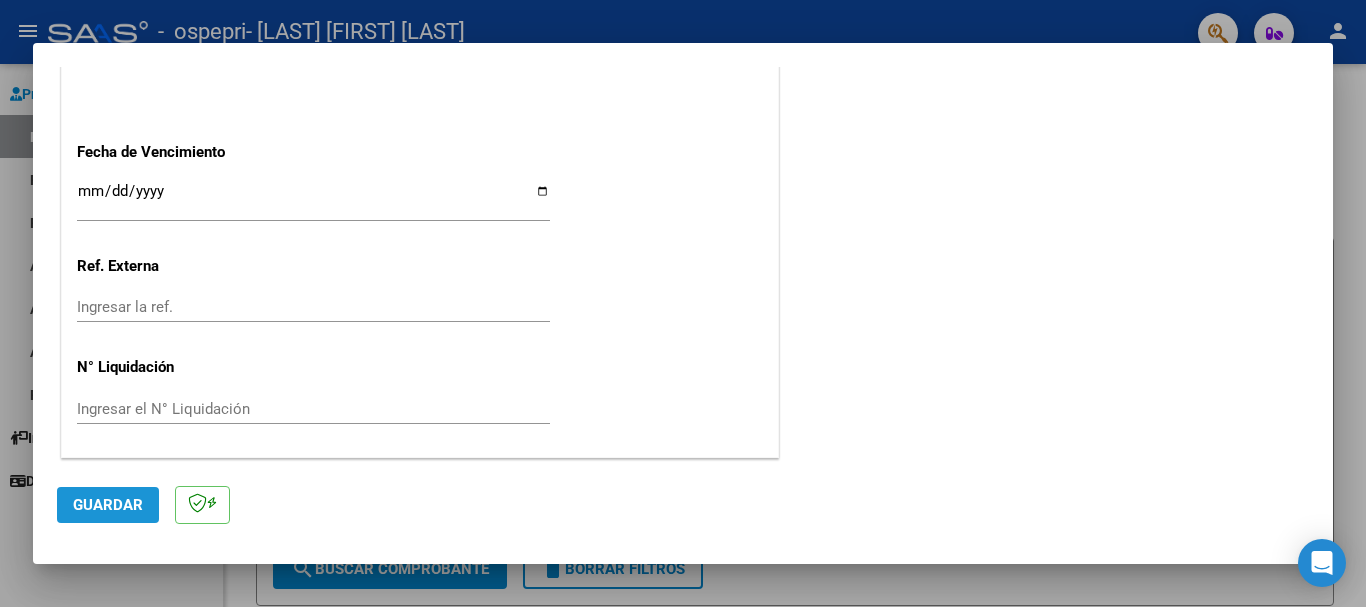 click on "Guardar" 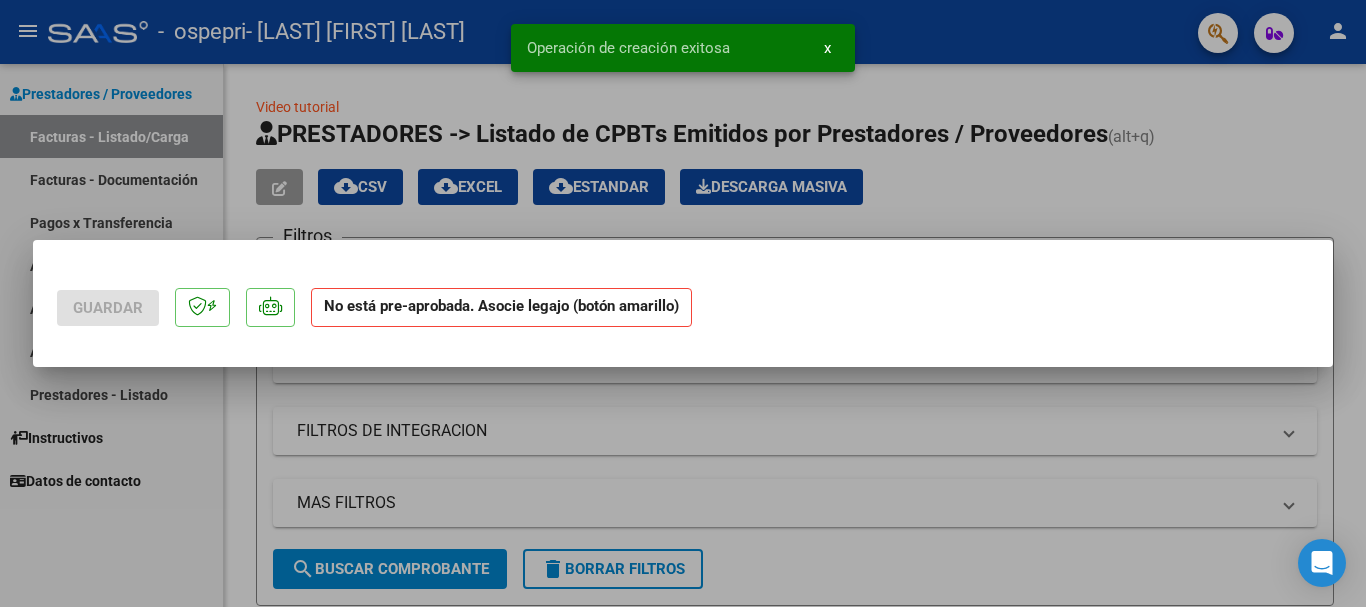 scroll, scrollTop: 0, scrollLeft: 0, axis: both 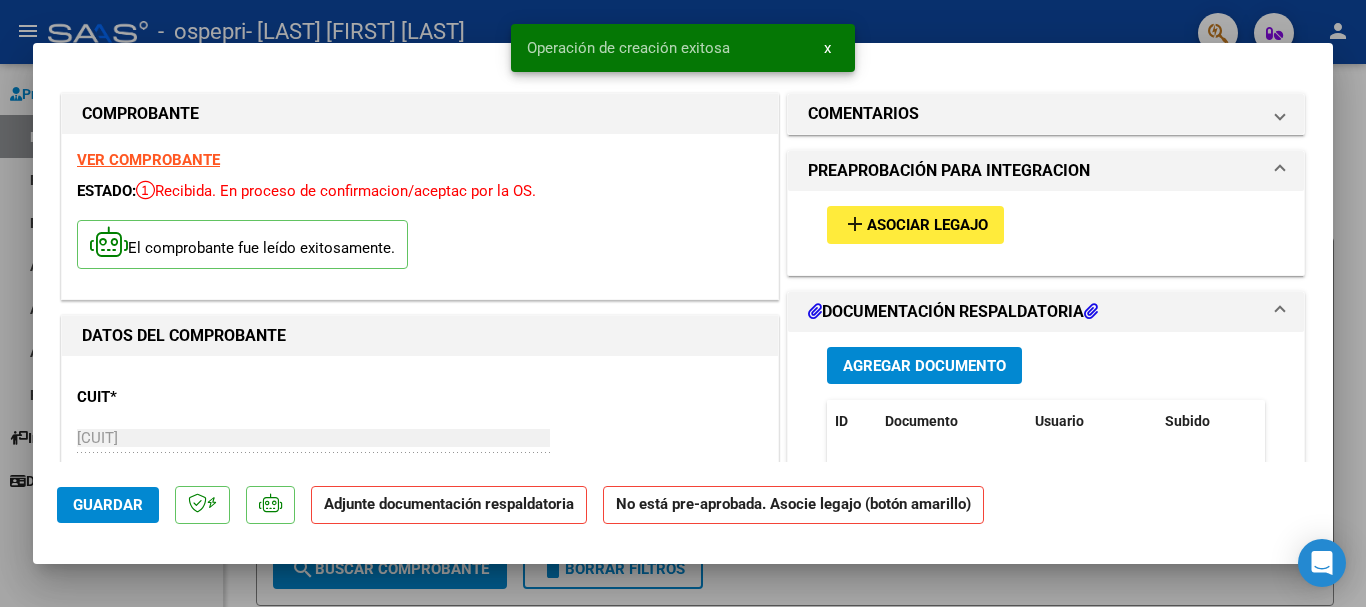 click on "Asociar Legajo" at bounding box center (927, 226) 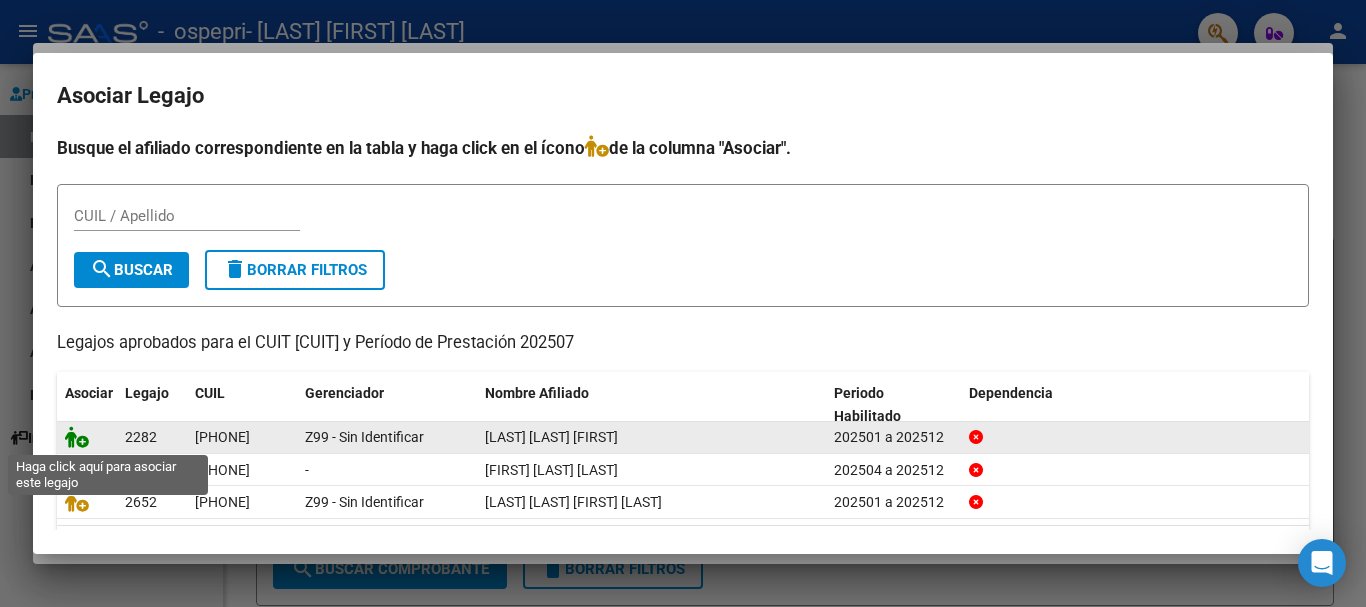 click 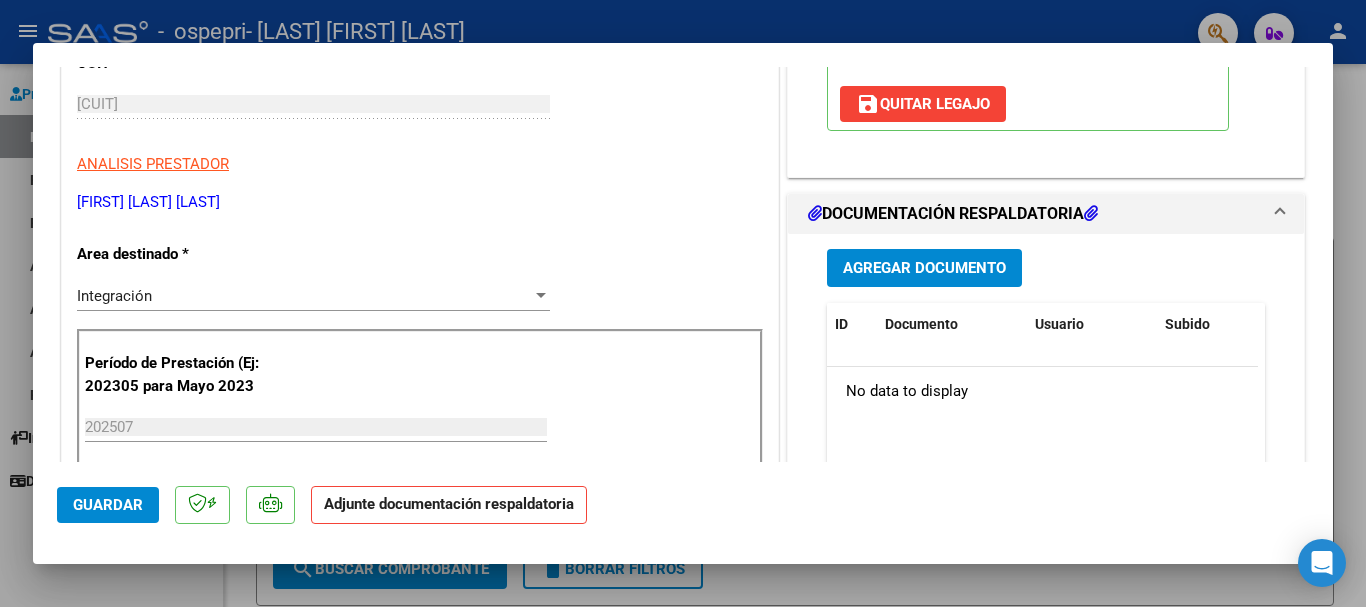 scroll, scrollTop: 344, scrollLeft: 0, axis: vertical 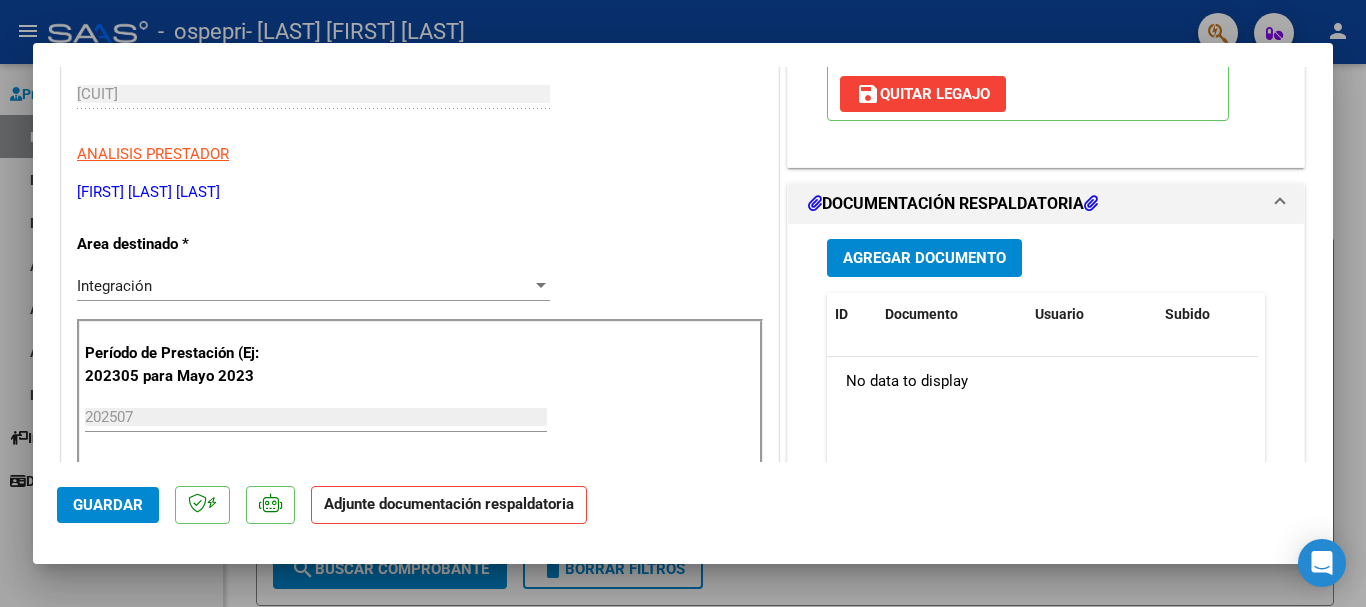 click on "Agregar Documento" at bounding box center (924, 259) 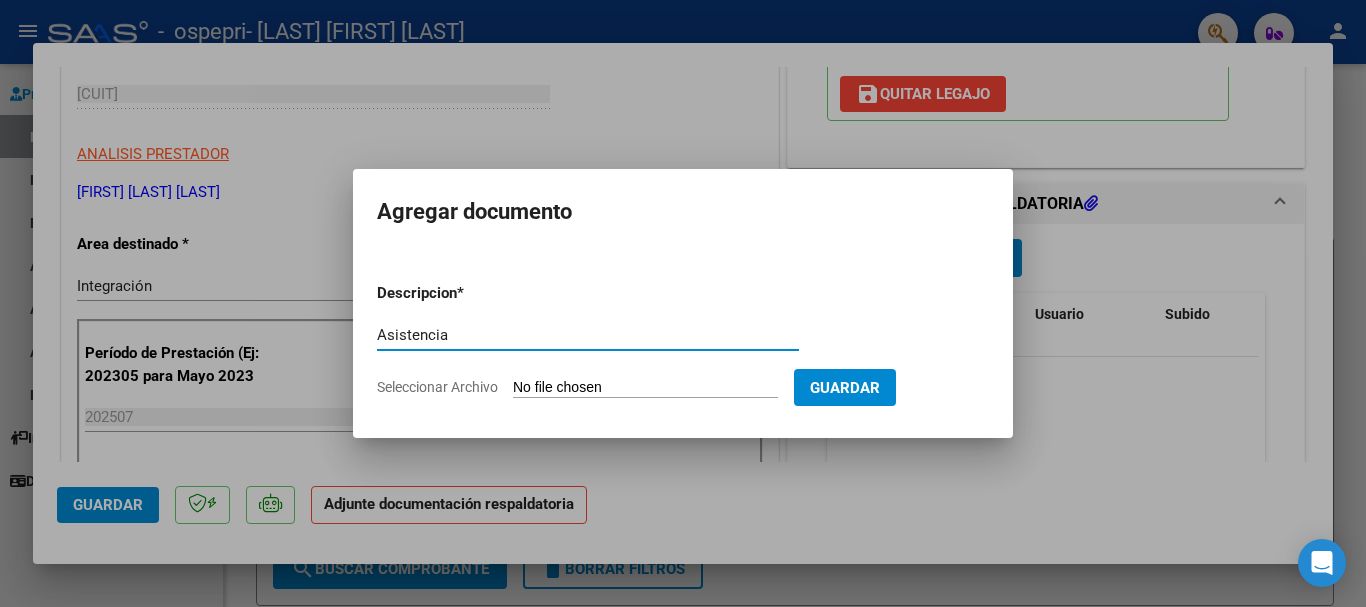 type on "Asistencia" 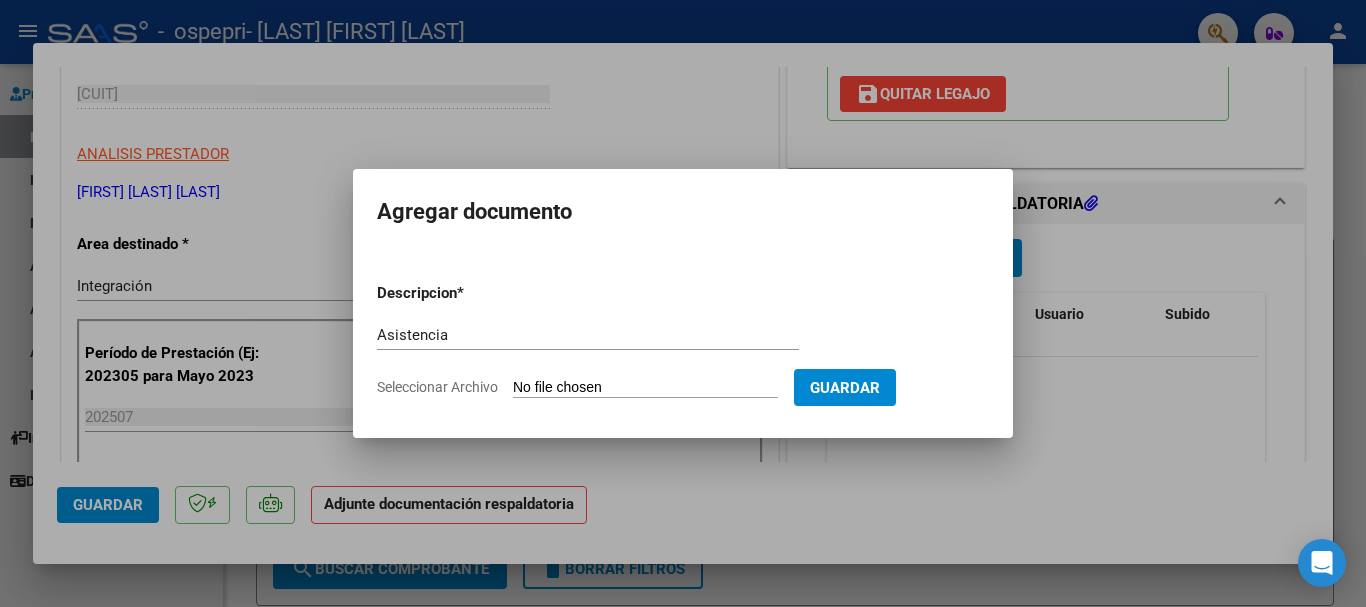 click on "Asistencia Escriba aquí una descripcion" at bounding box center (588, 344) 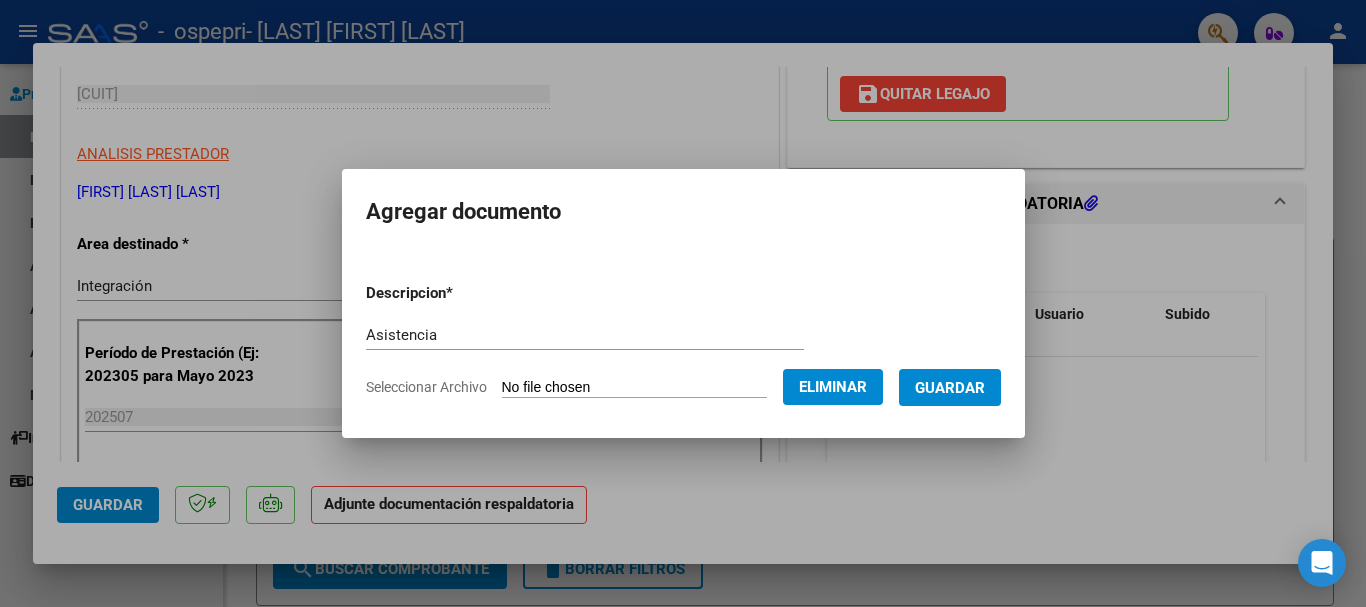 click on "Guardar" at bounding box center (950, 388) 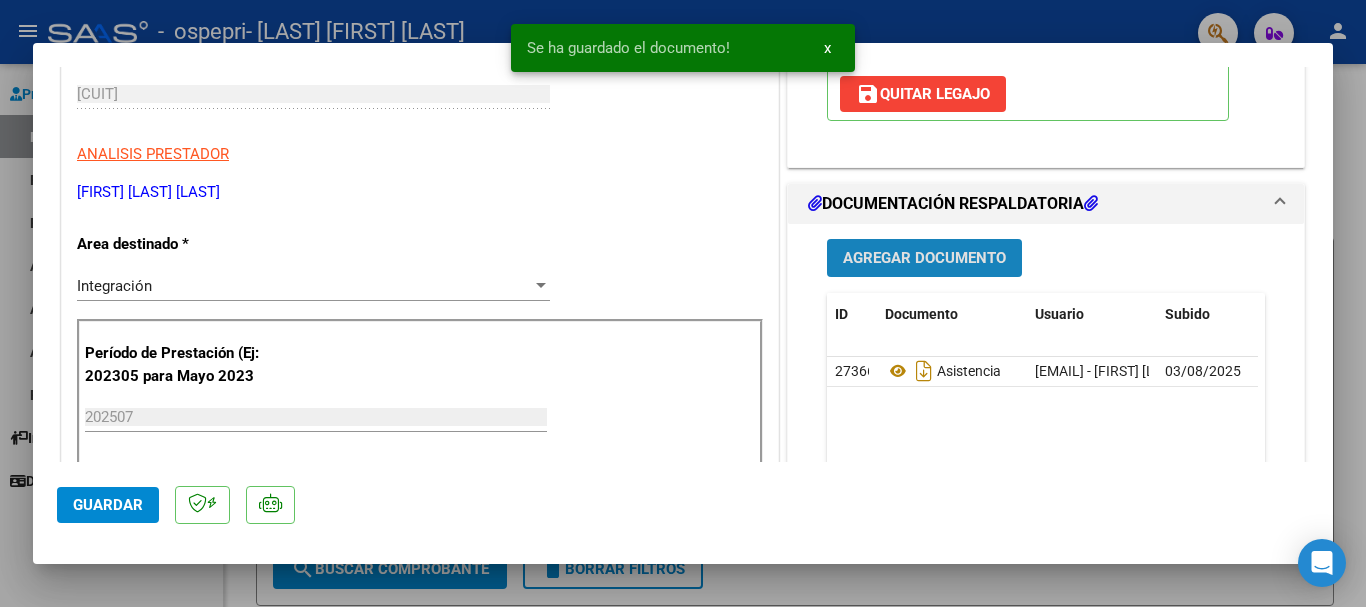 click on "Agregar Documento" at bounding box center (924, 259) 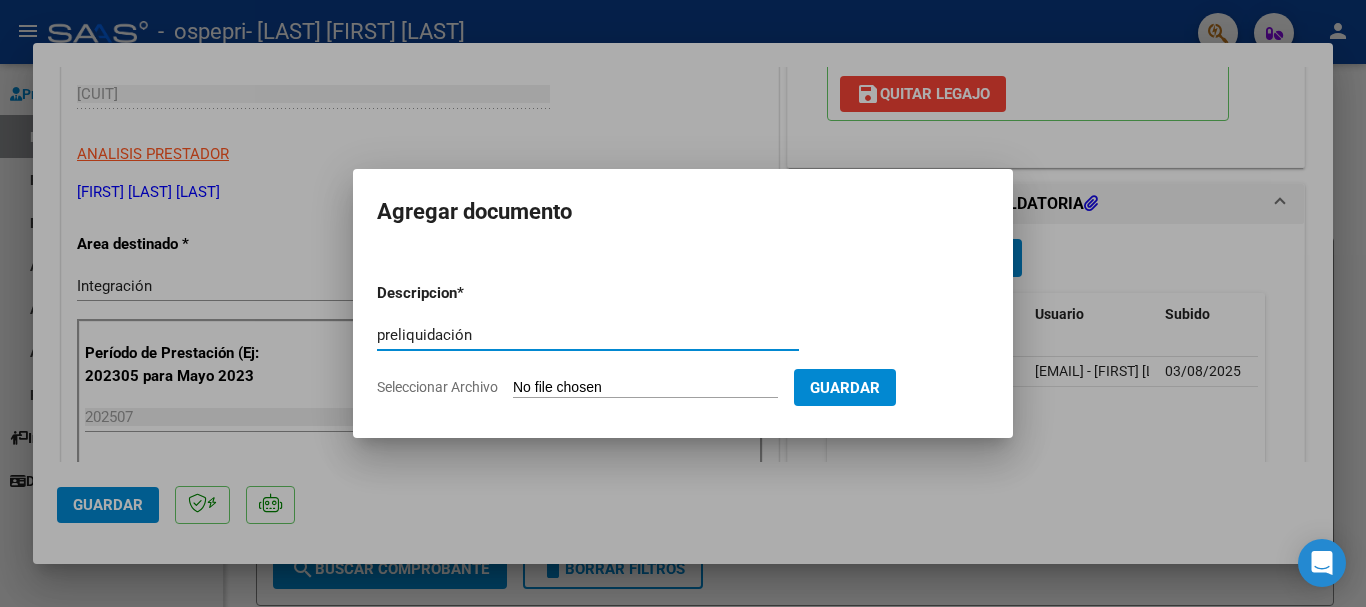 type on "preliquidación" 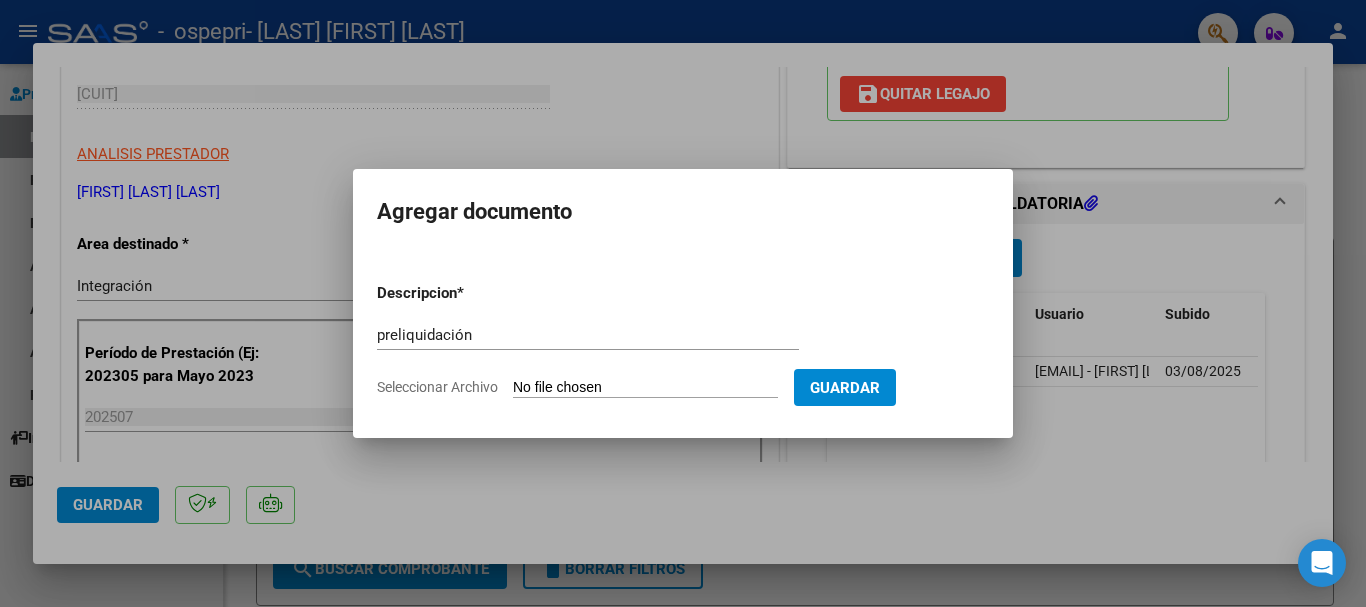 click on "preliquidación Escriba aquí una descripcion" at bounding box center (588, 335) 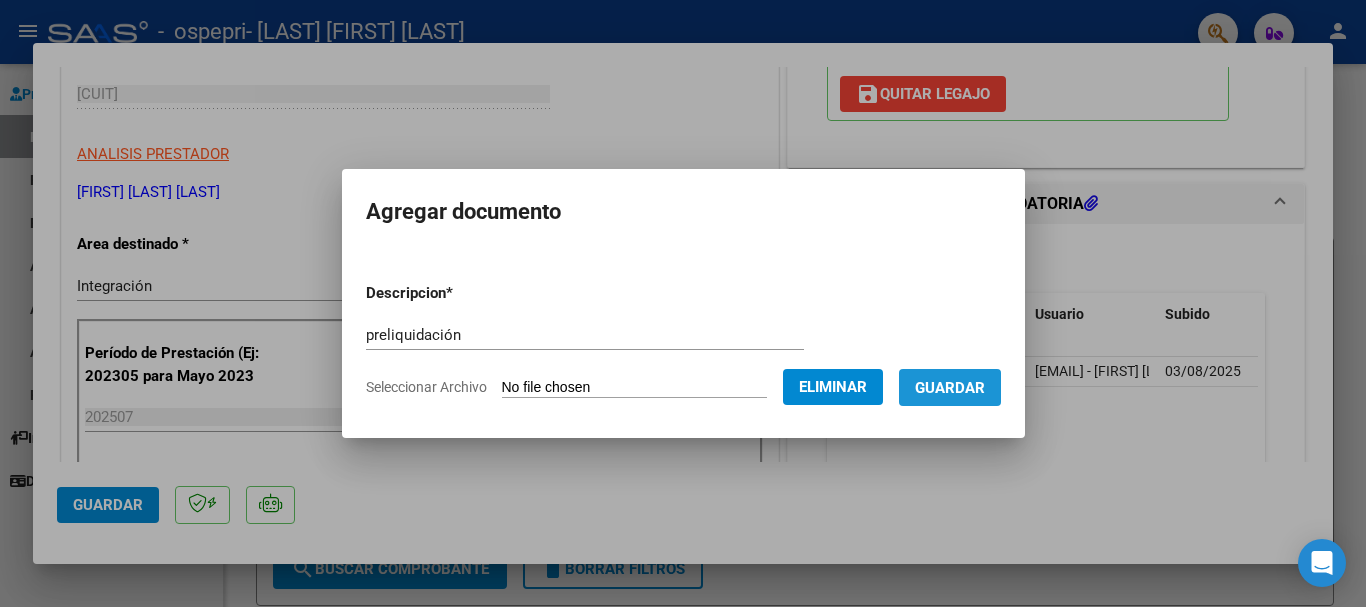 click on "Guardar" at bounding box center [950, 387] 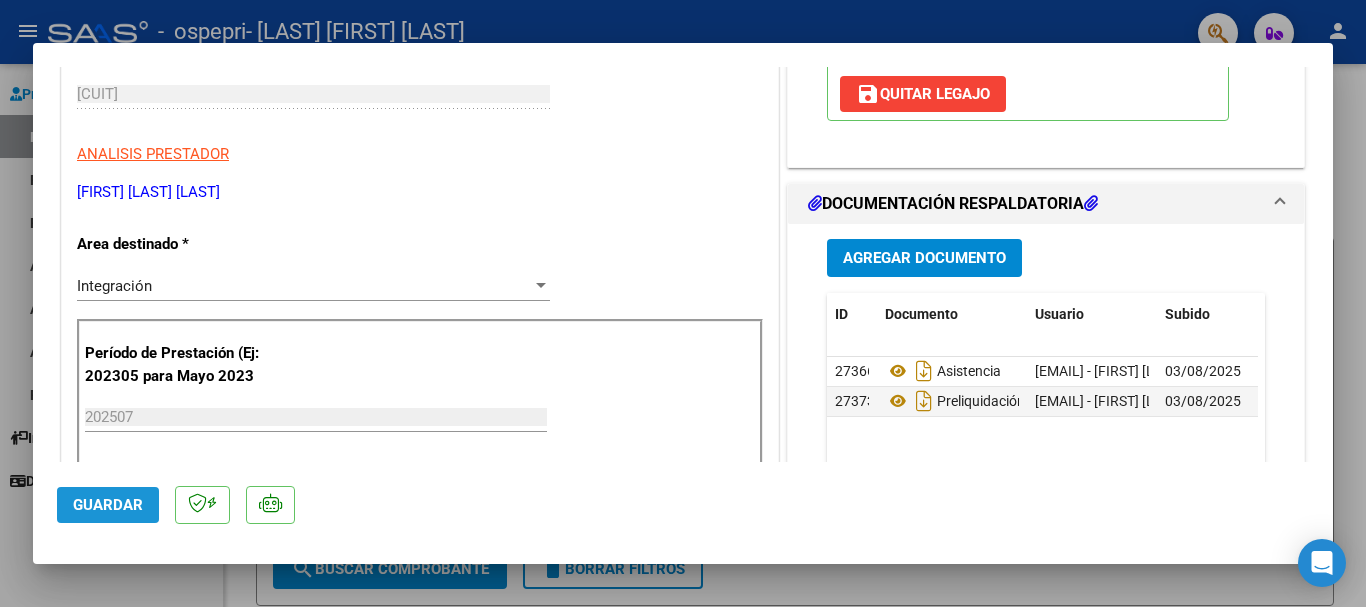 click on "Guardar" 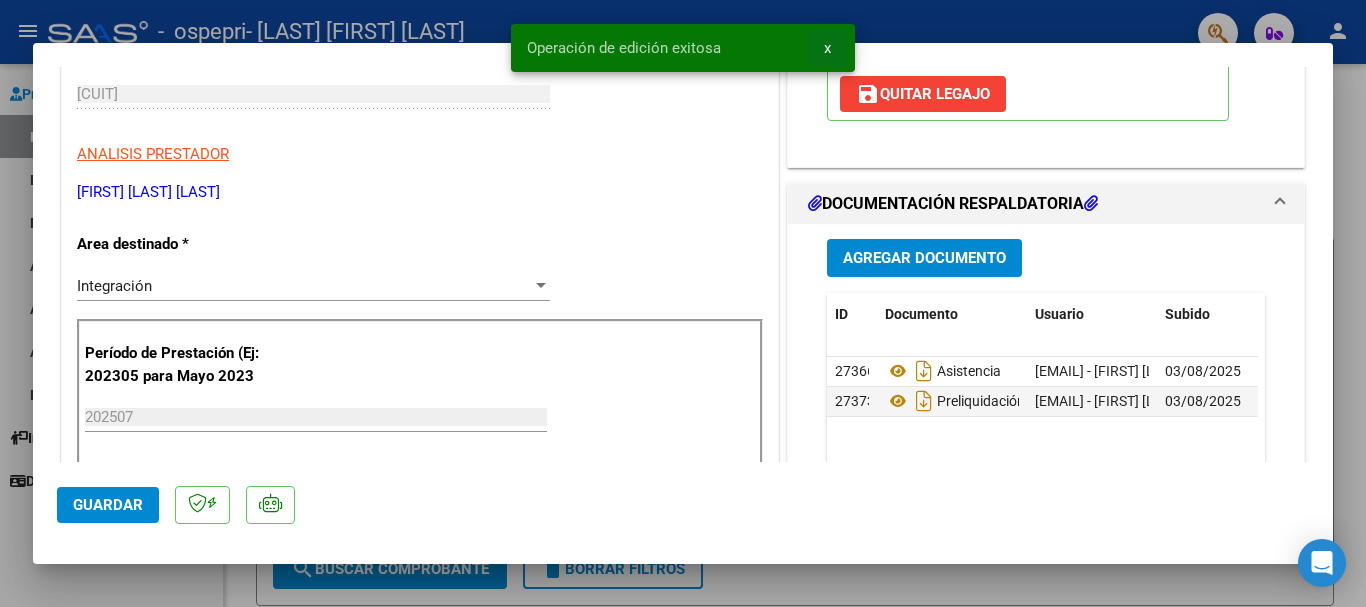 click on "x" at bounding box center (827, 48) 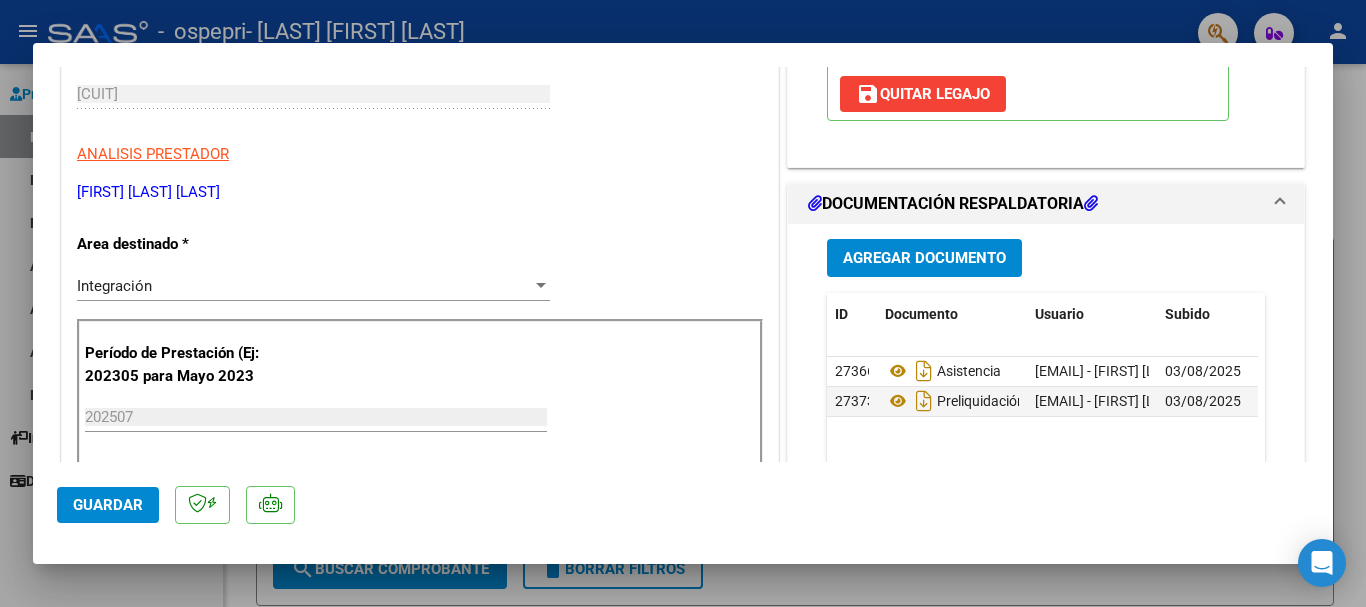 click at bounding box center (683, 303) 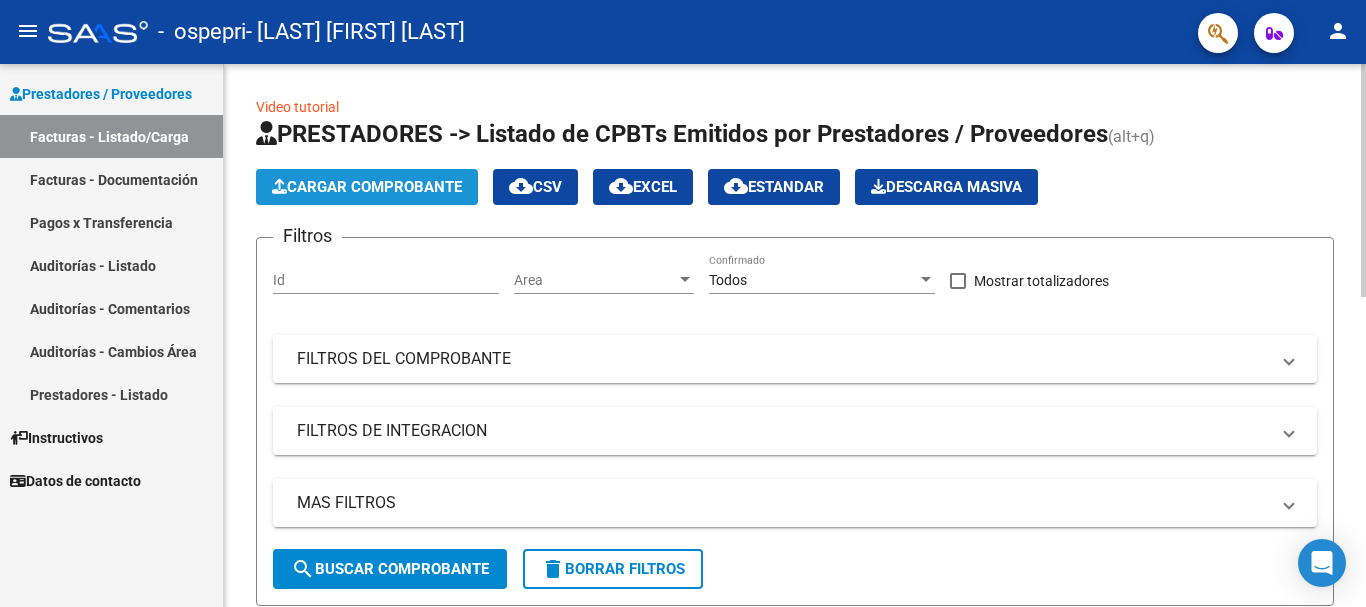 click on "Cargar Comprobante" 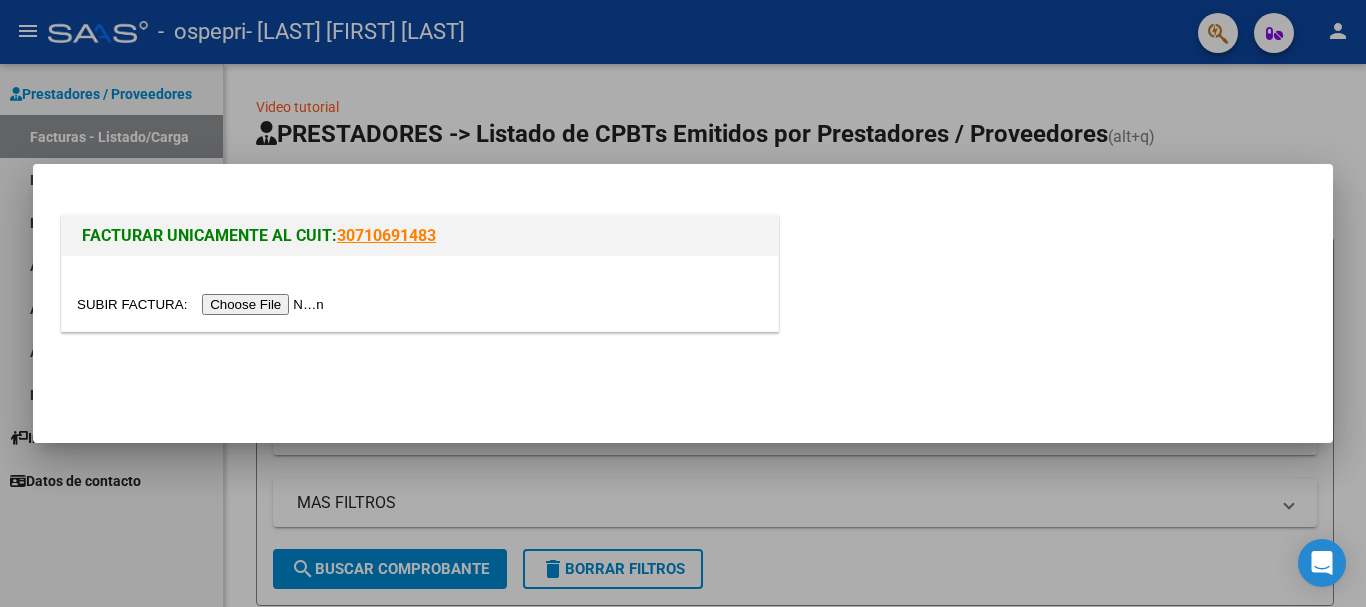 click at bounding box center [203, 304] 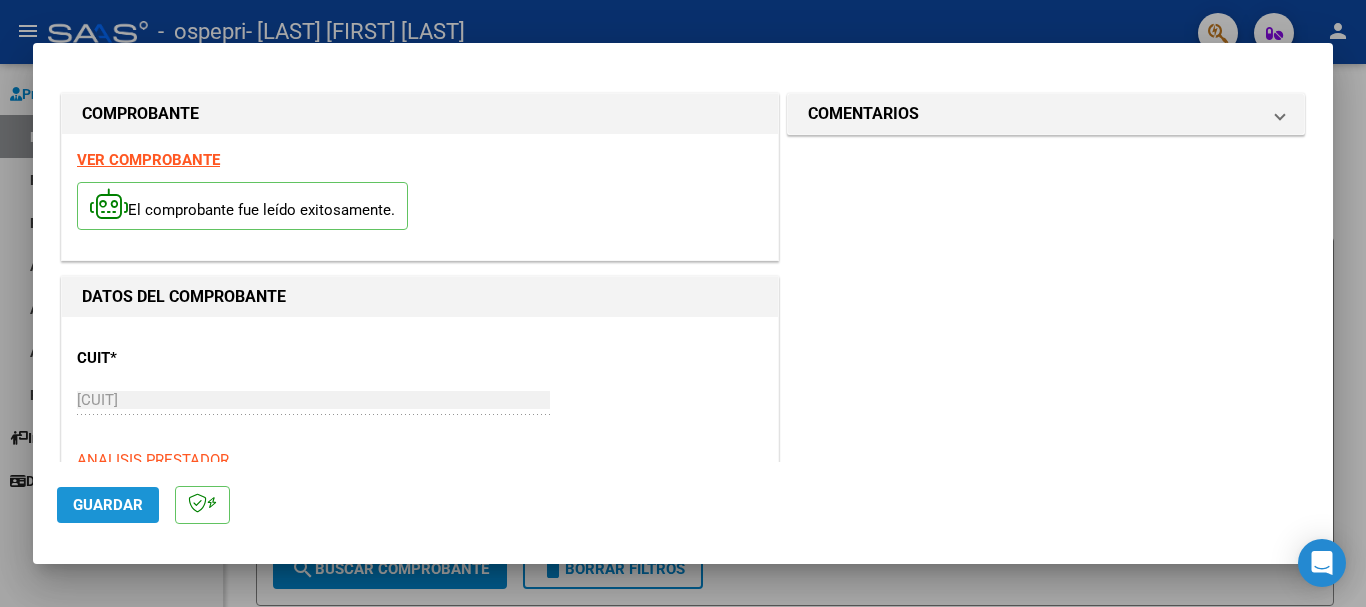 click on "Guardar" 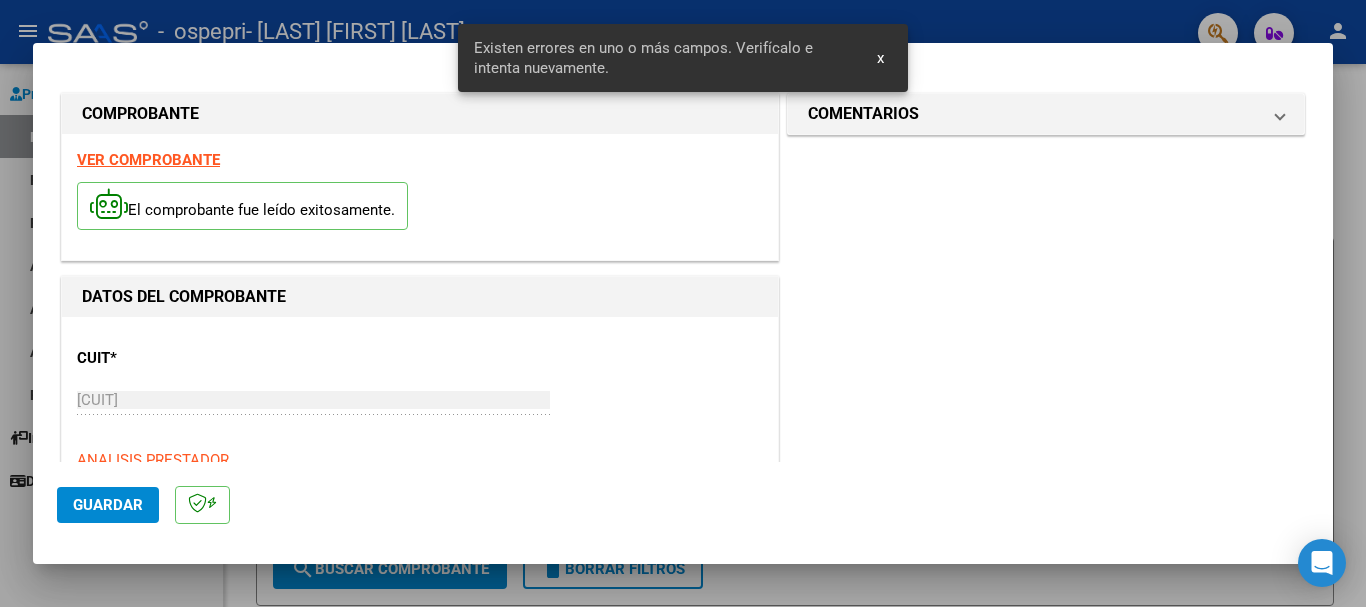 scroll, scrollTop: 462, scrollLeft: 0, axis: vertical 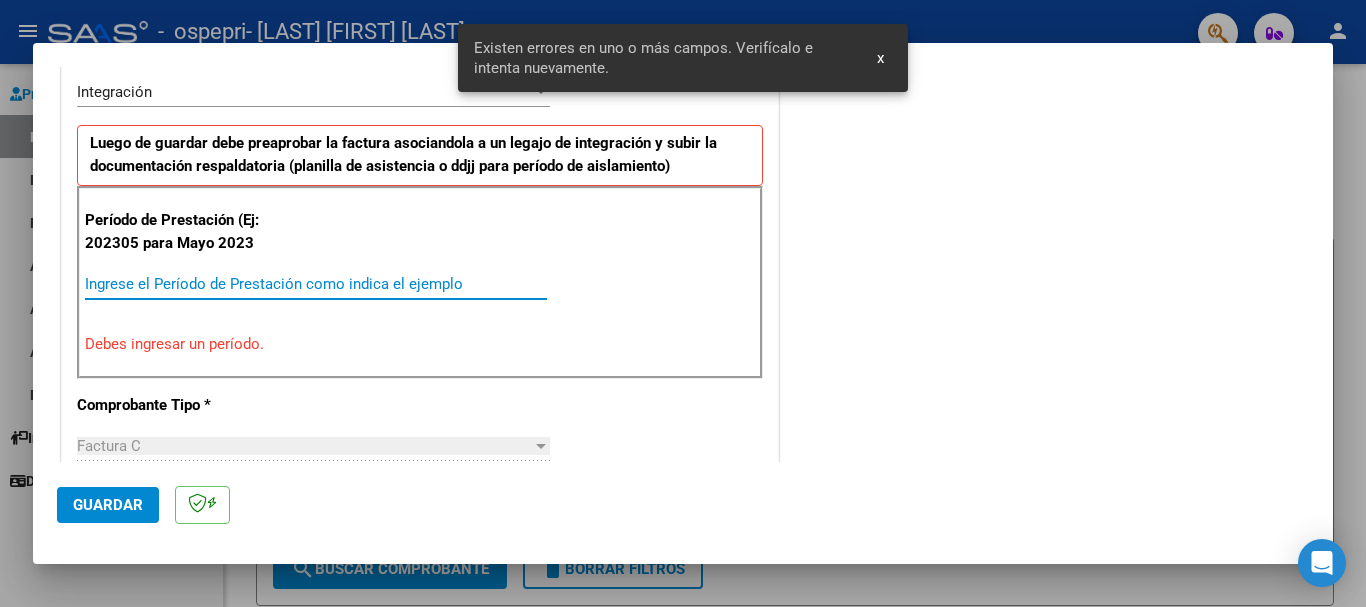 click on "Ingrese el Período de Prestación como indica el ejemplo" at bounding box center [316, 284] 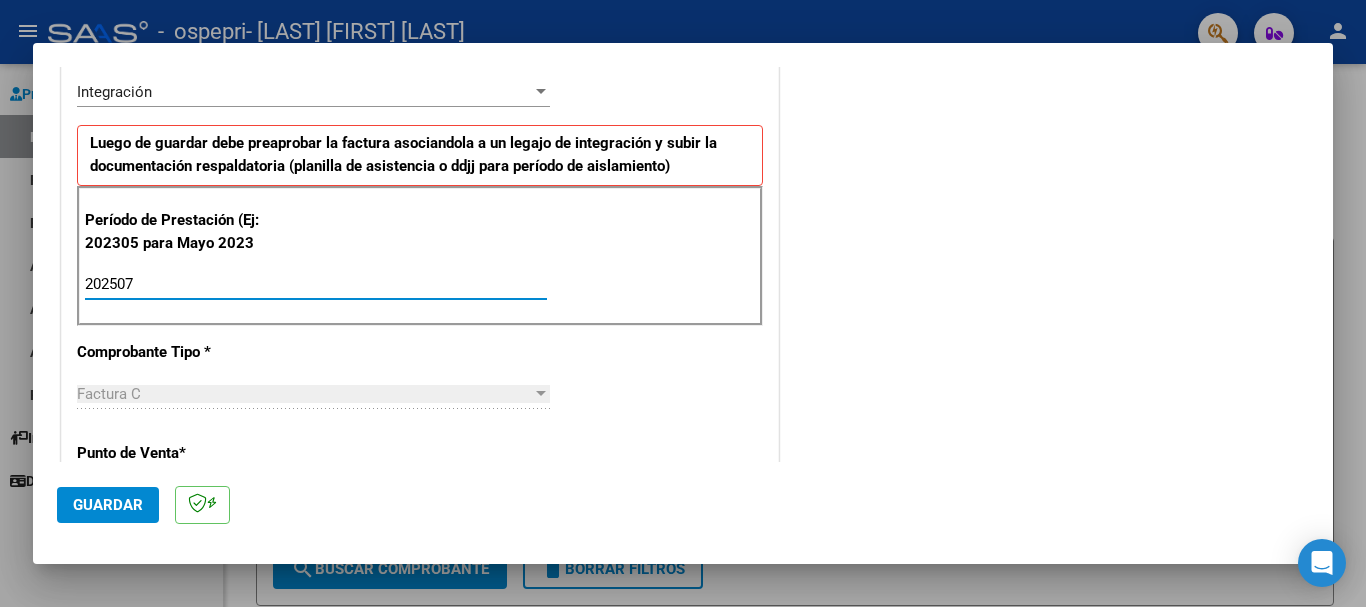 type on "202507" 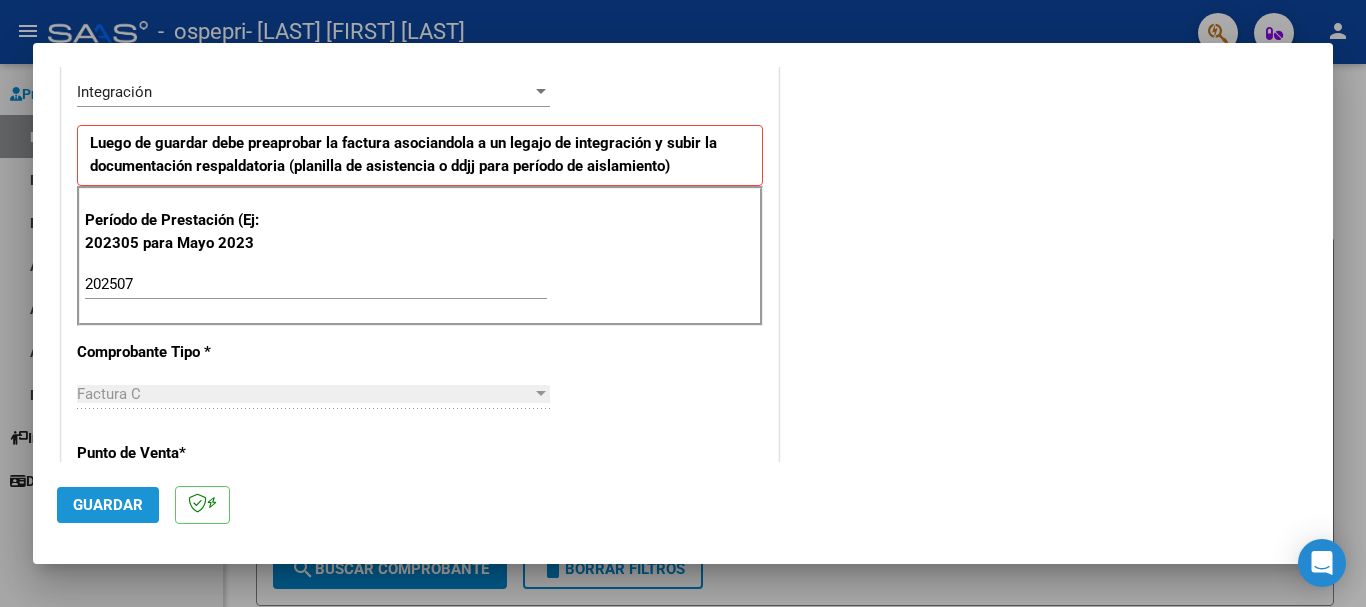 click on "Guardar" 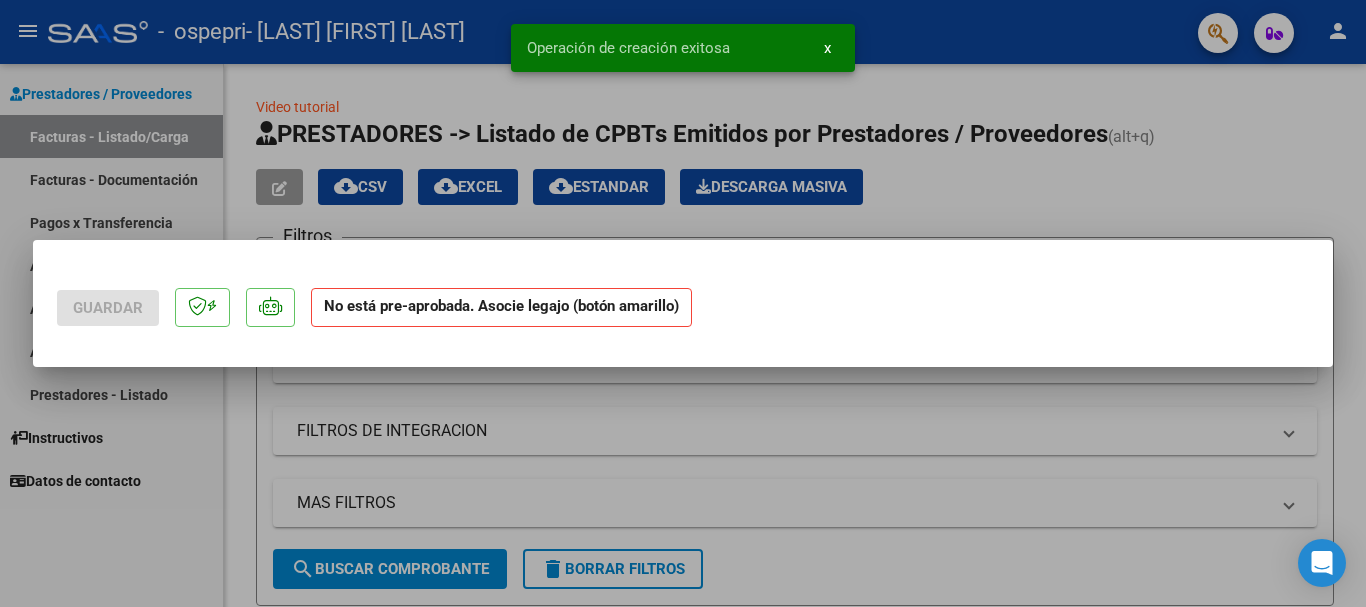 scroll, scrollTop: 0, scrollLeft: 0, axis: both 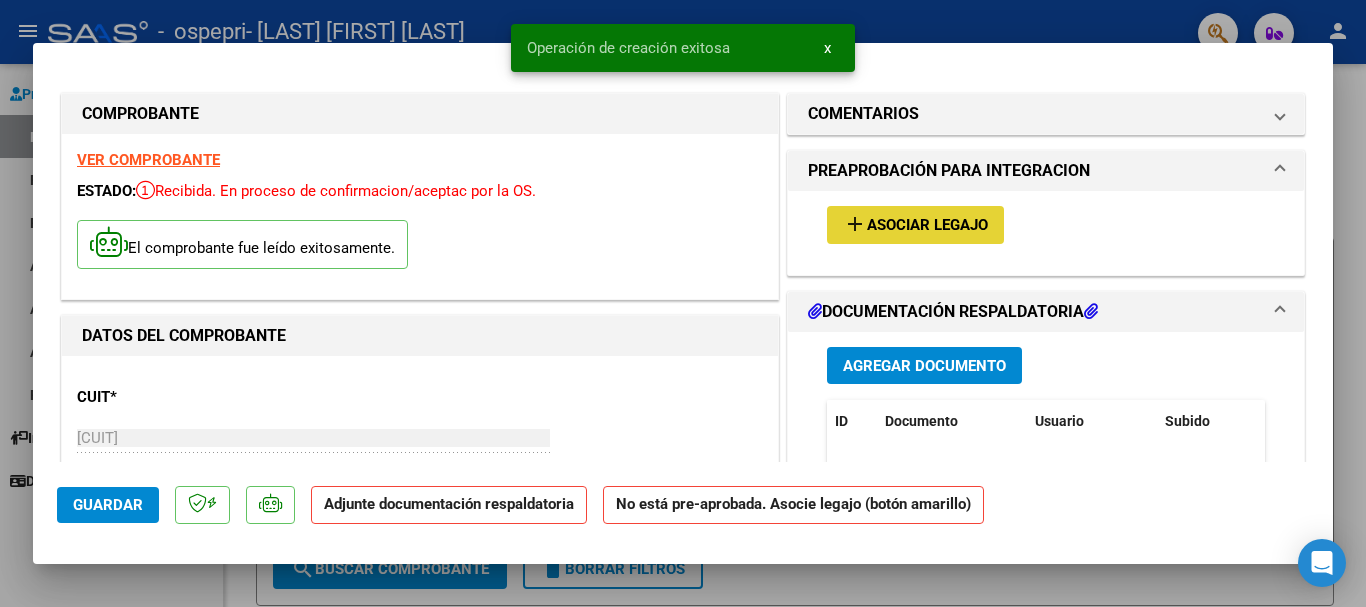 click on "add Asociar Legajo" at bounding box center (915, 224) 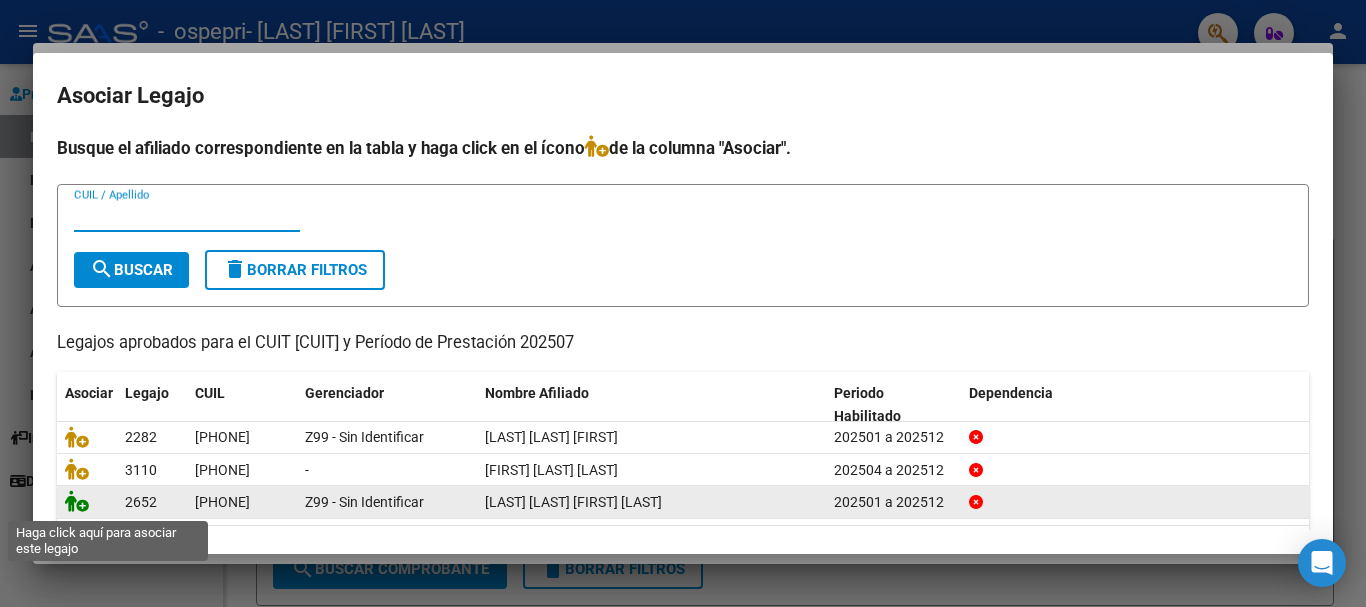 click 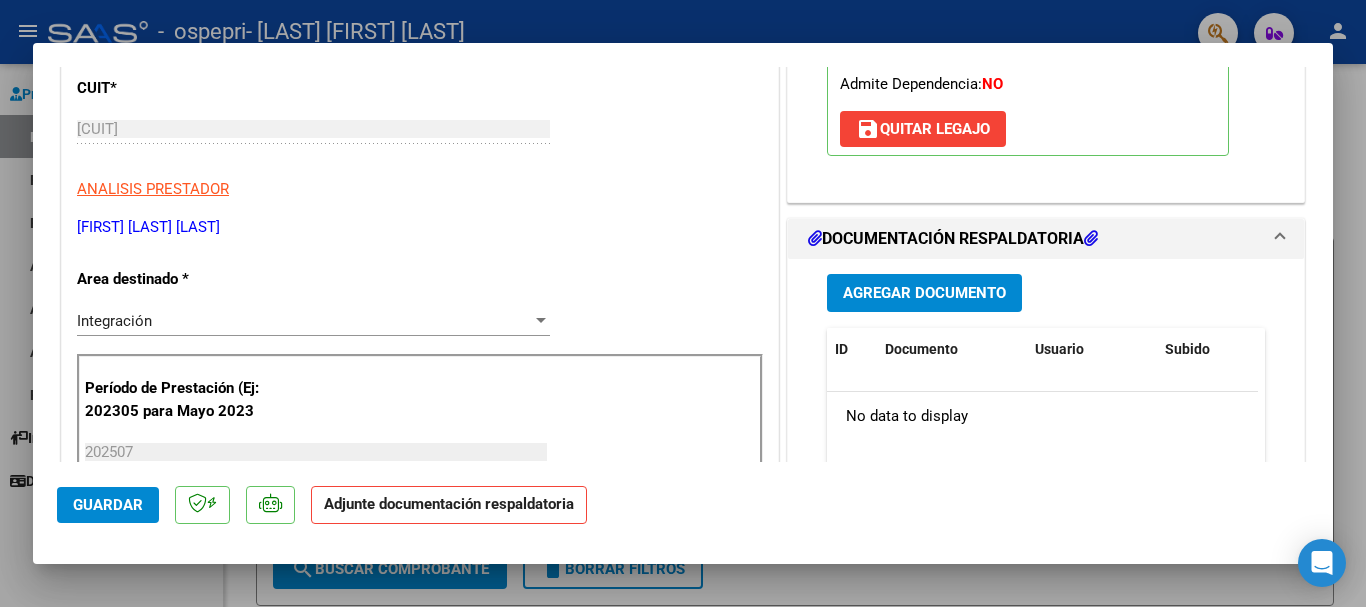 scroll, scrollTop: 319, scrollLeft: 0, axis: vertical 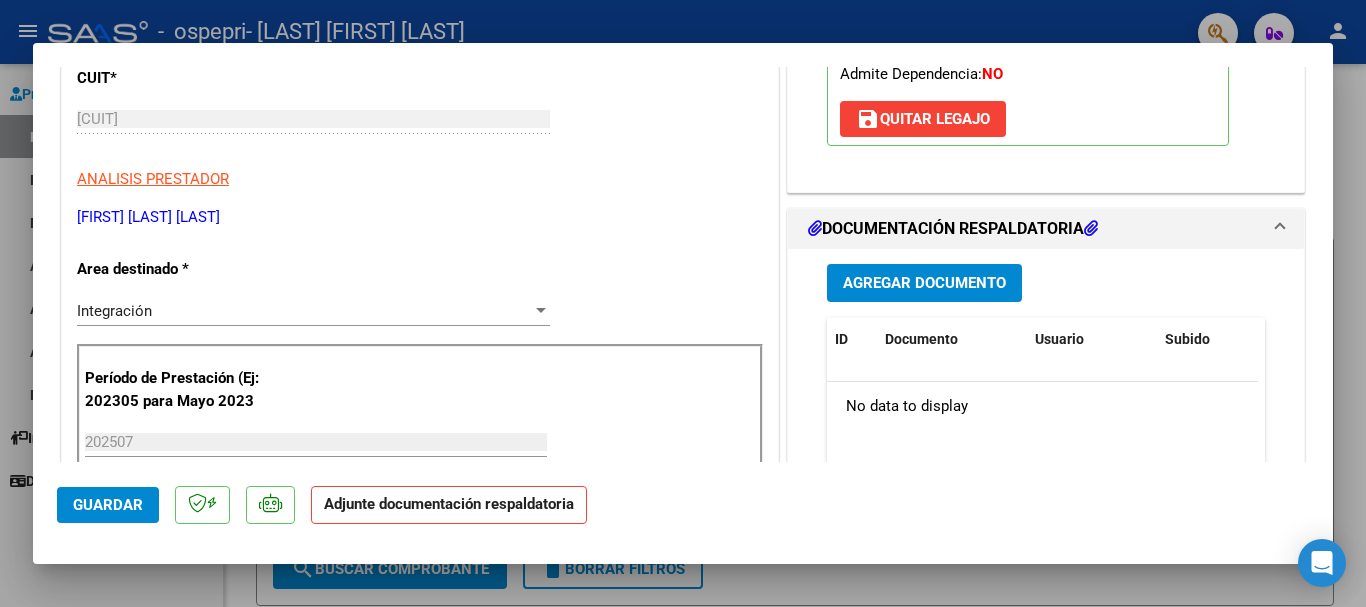 click on "Agregar Documento" at bounding box center (924, 284) 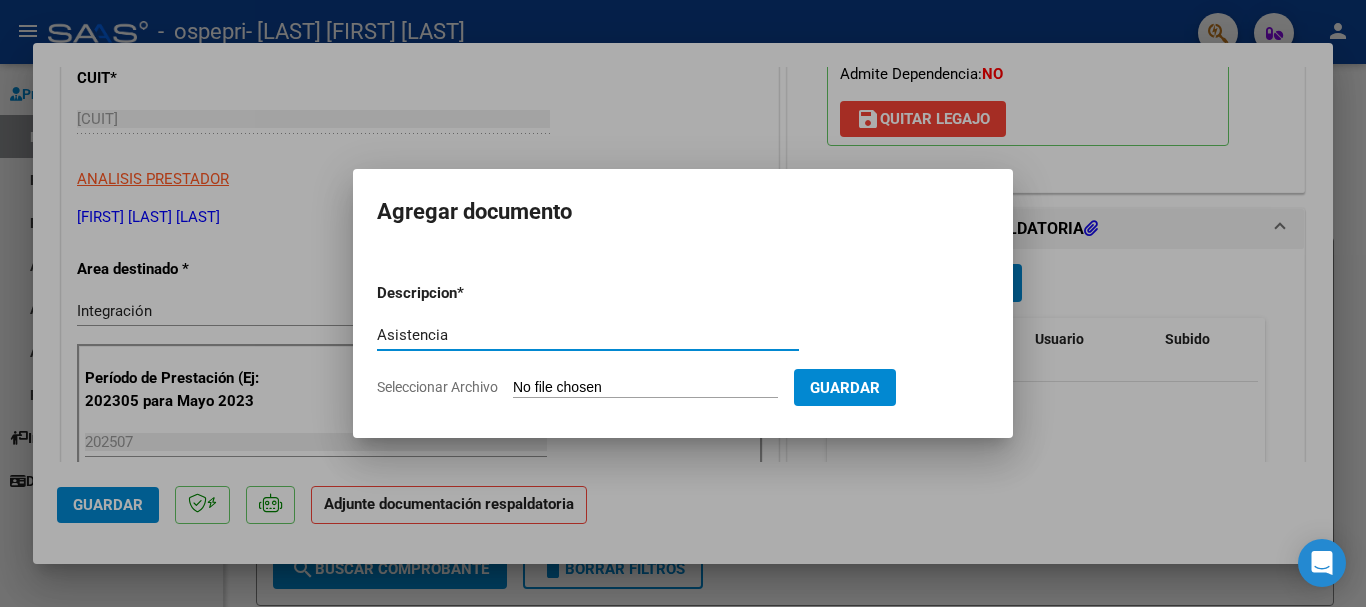 type on "Asistencia" 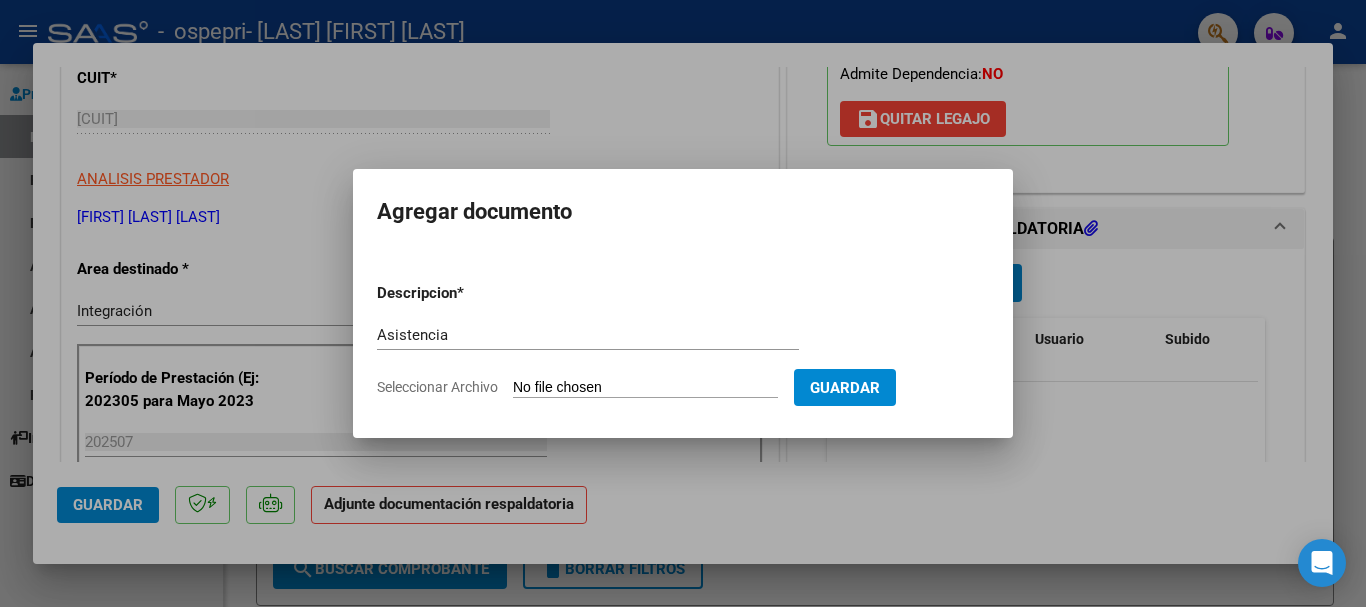 click on "Seleccionar Archivo" at bounding box center [645, 388] 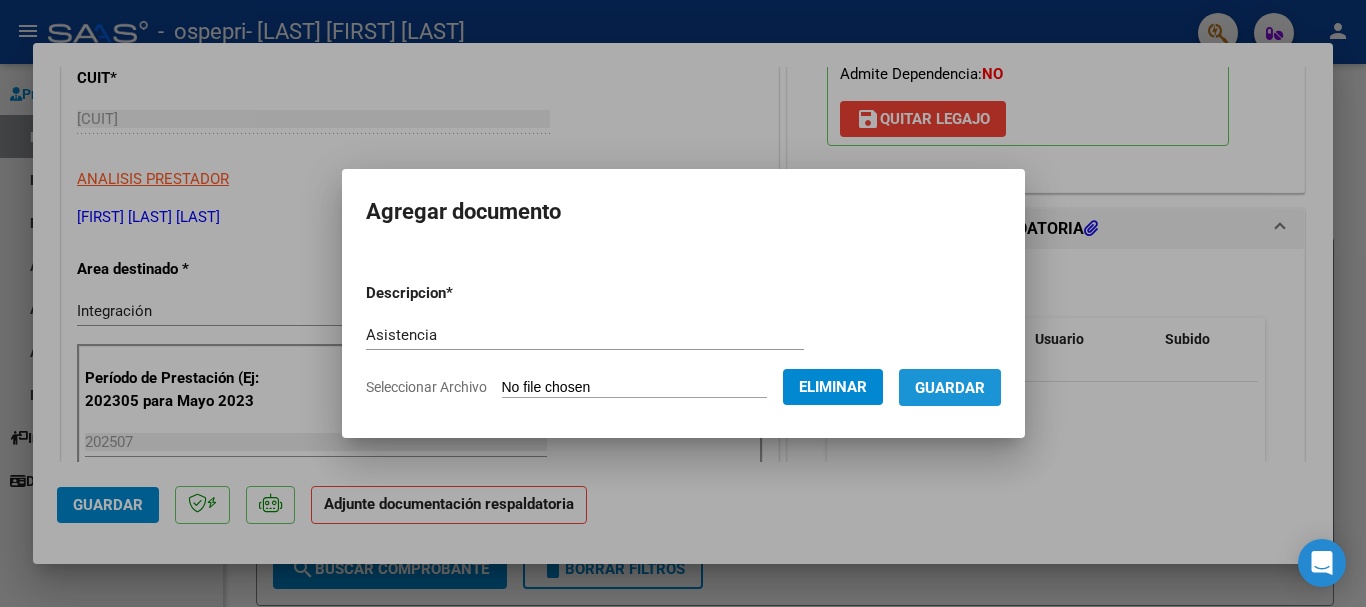 click on "Guardar" at bounding box center [950, 388] 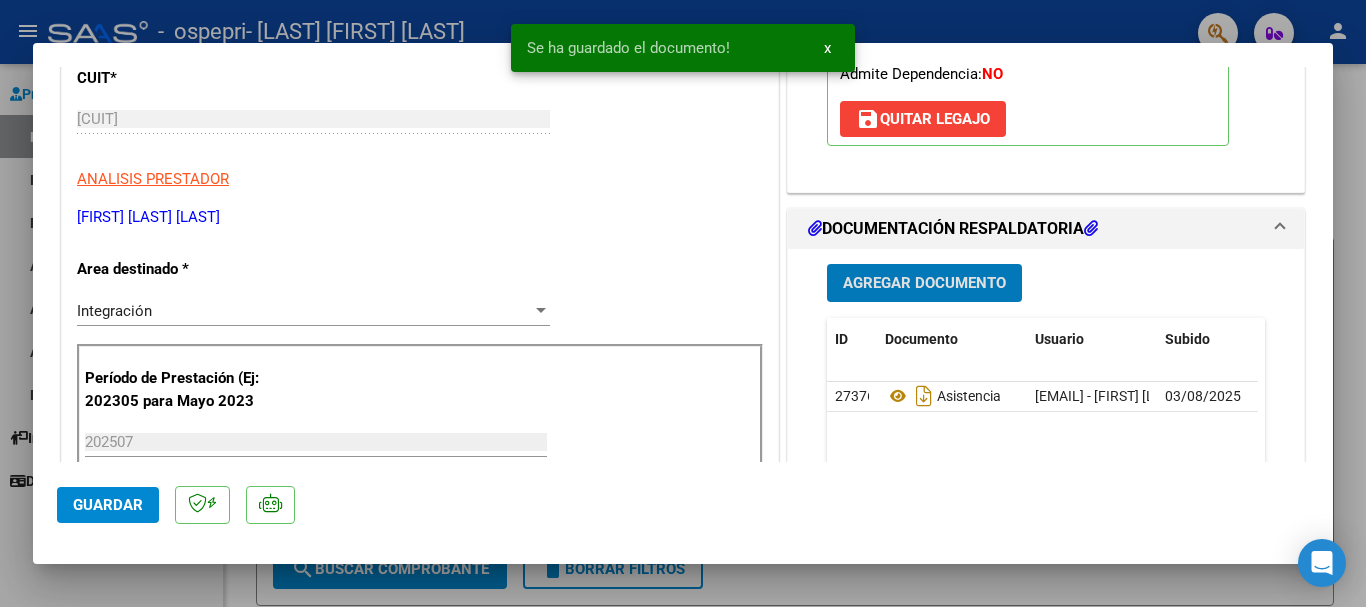 click on "Agregar Documento" at bounding box center (924, 282) 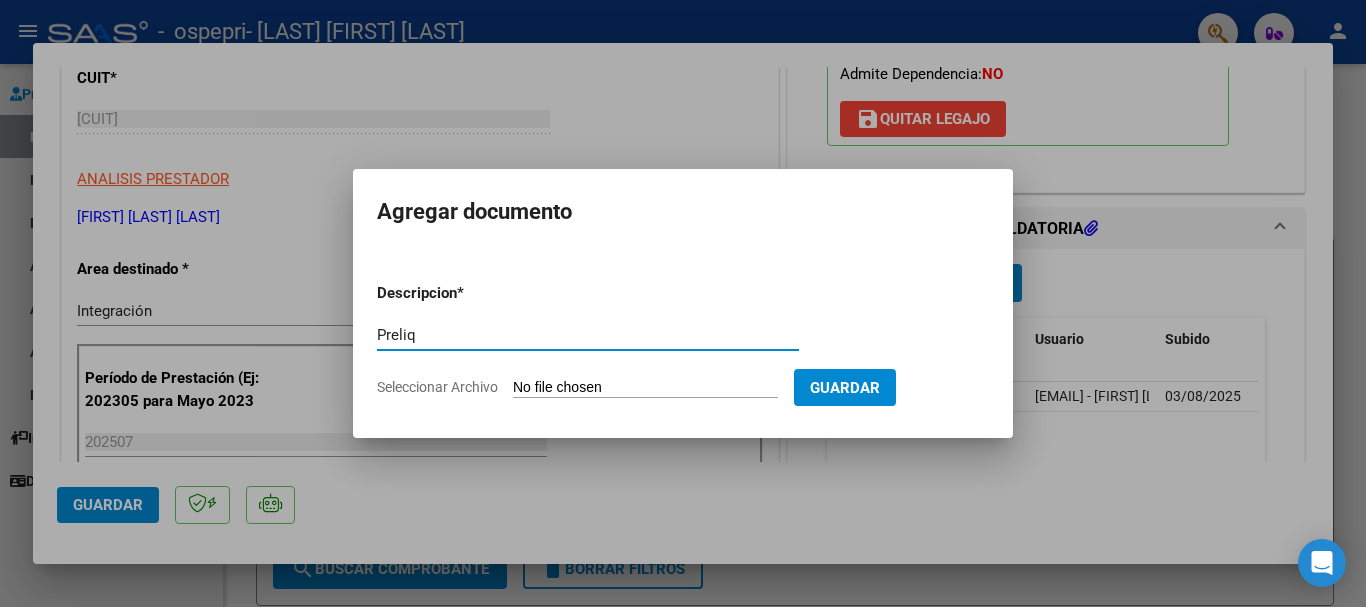 type on "Preliq" 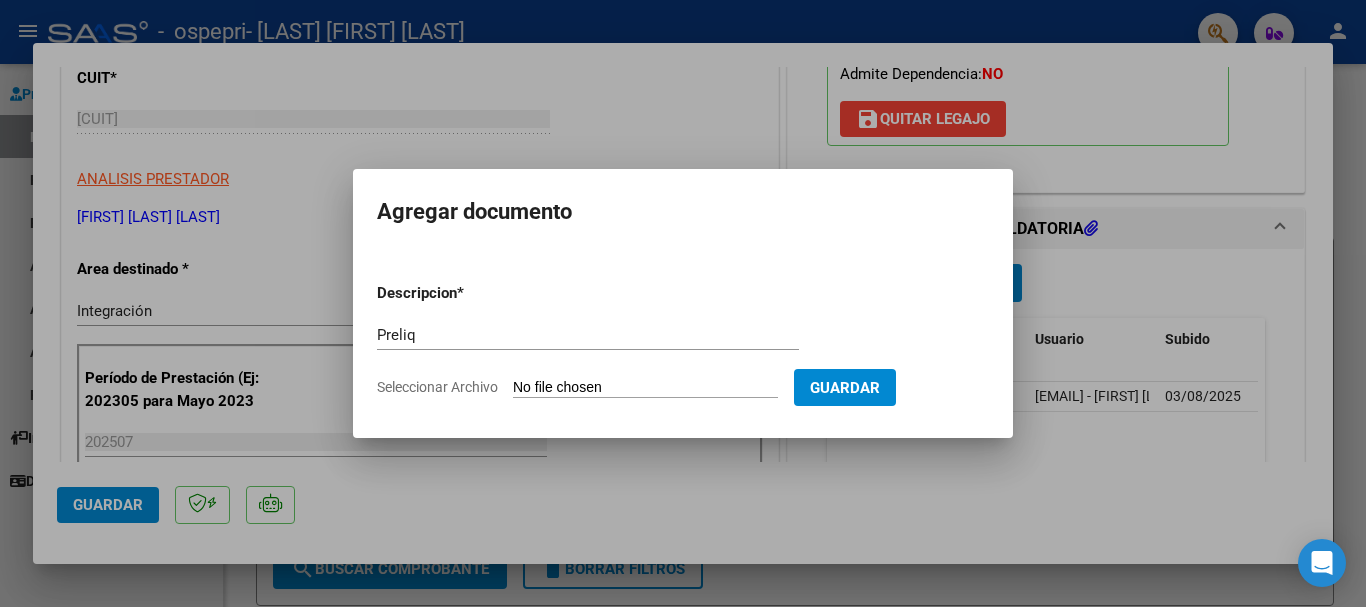 click on "Seleccionar Archivo" at bounding box center (645, 388) 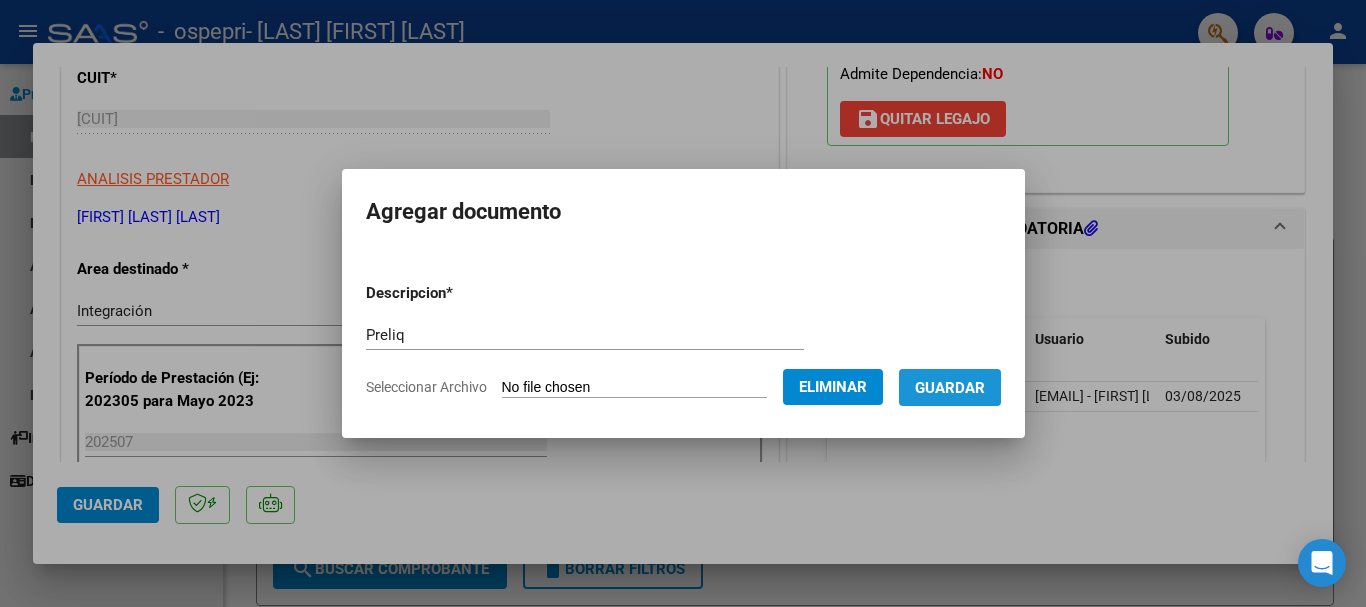 click on "Guardar" at bounding box center [950, 387] 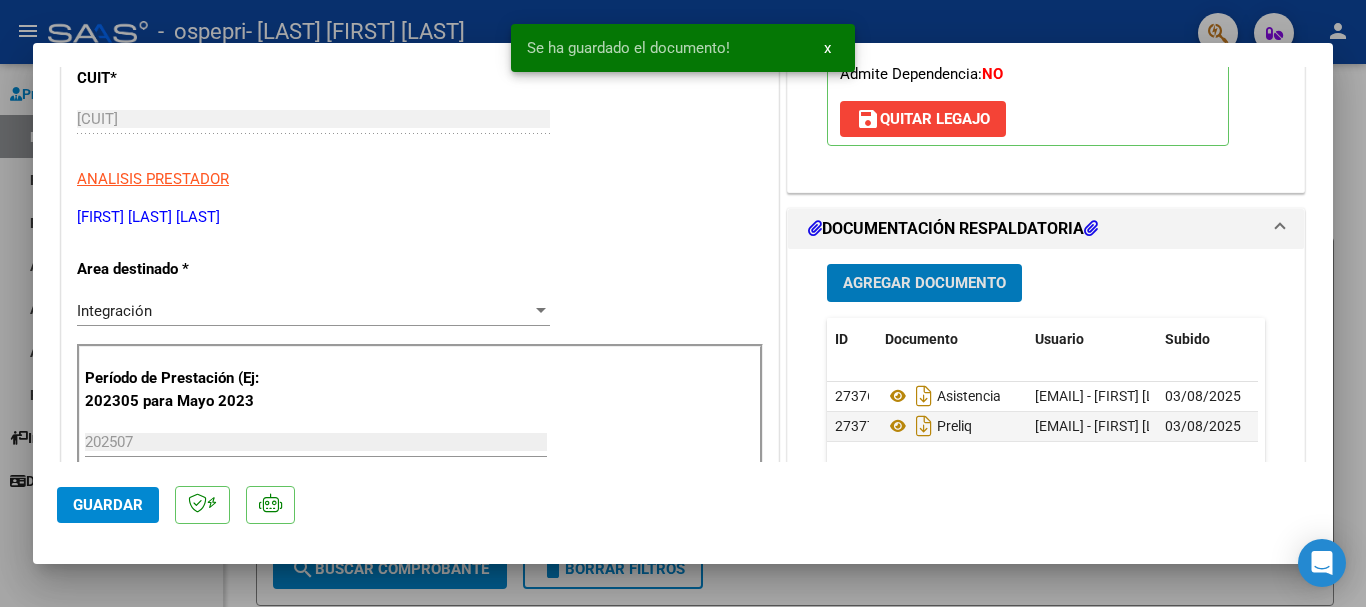click on "Guardar" 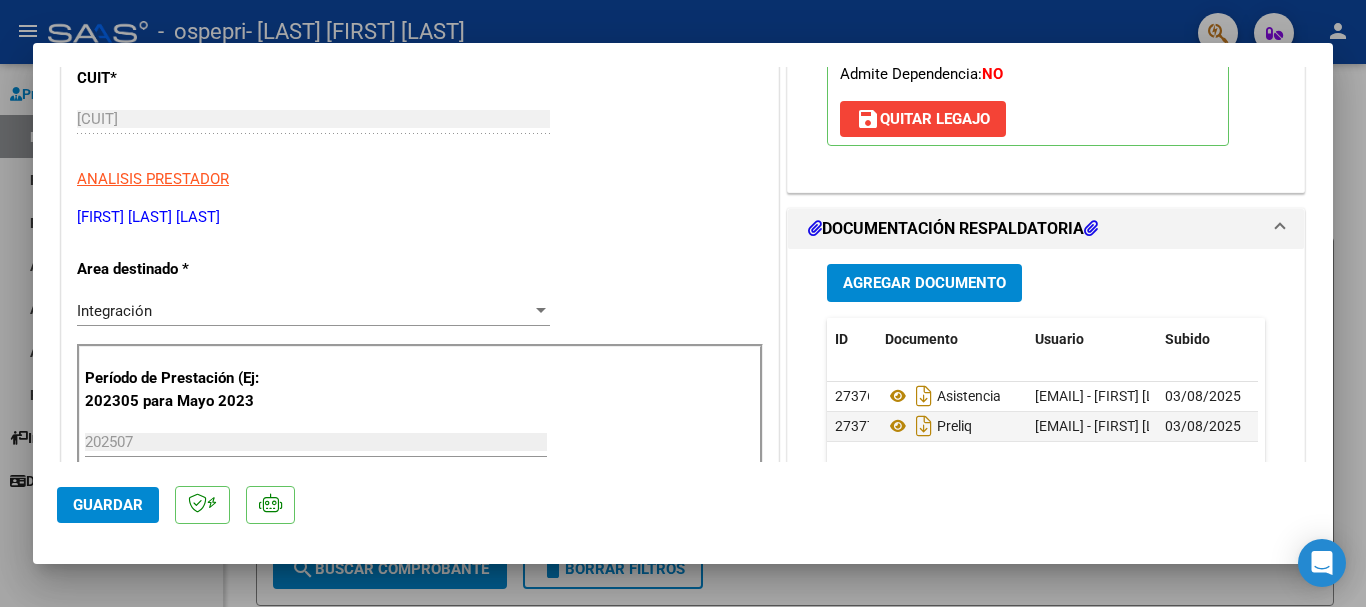 click at bounding box center (683, 303) 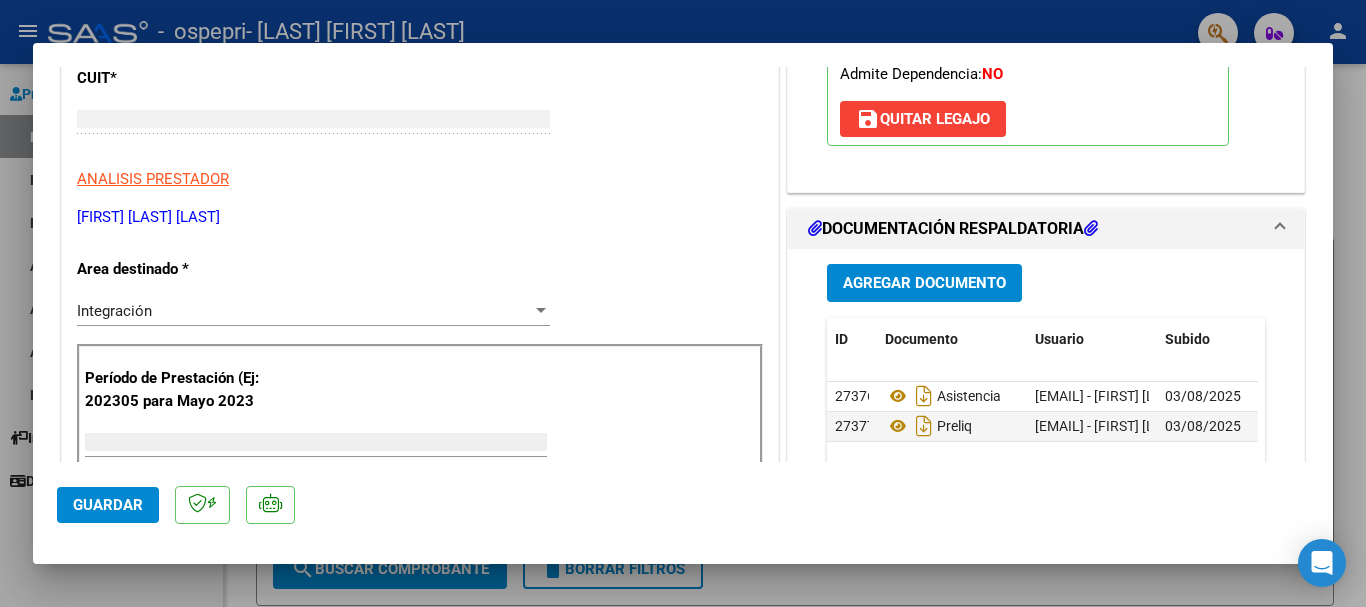 click on "- [LAST] [FIRST] [LAST] [LAST]" 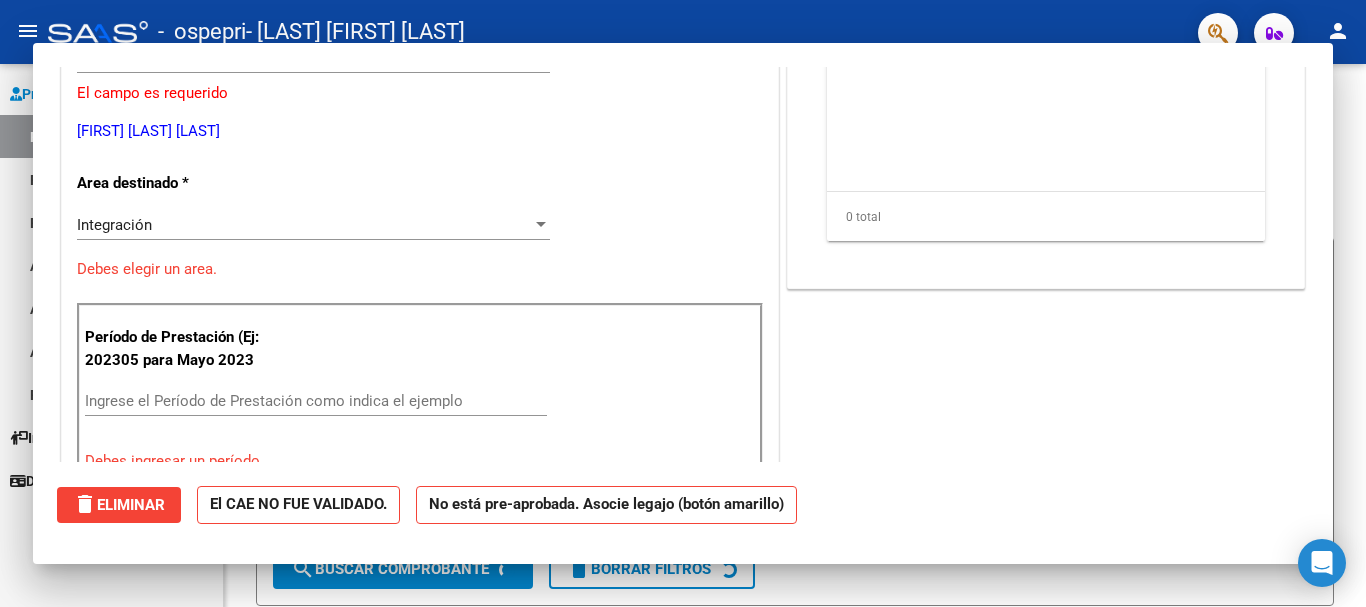 scroll, scrollTop: 0, scrollLeft: 0, axis: both 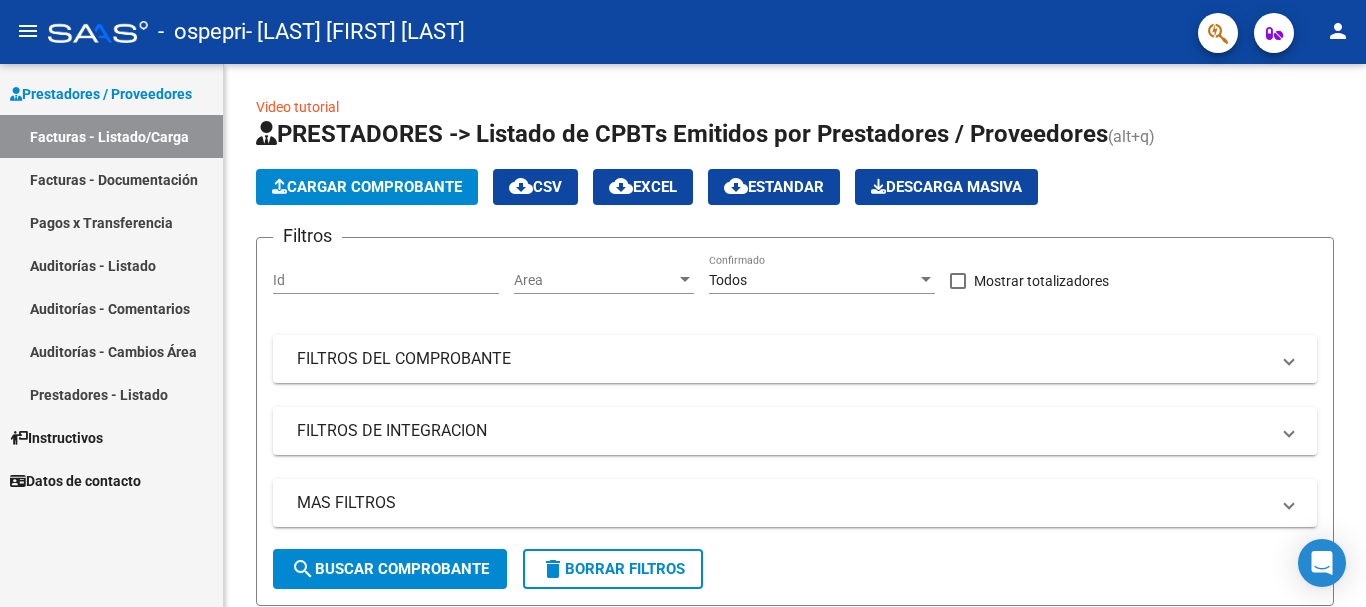 click on "Instructivos" at bounding box center [56, 438] 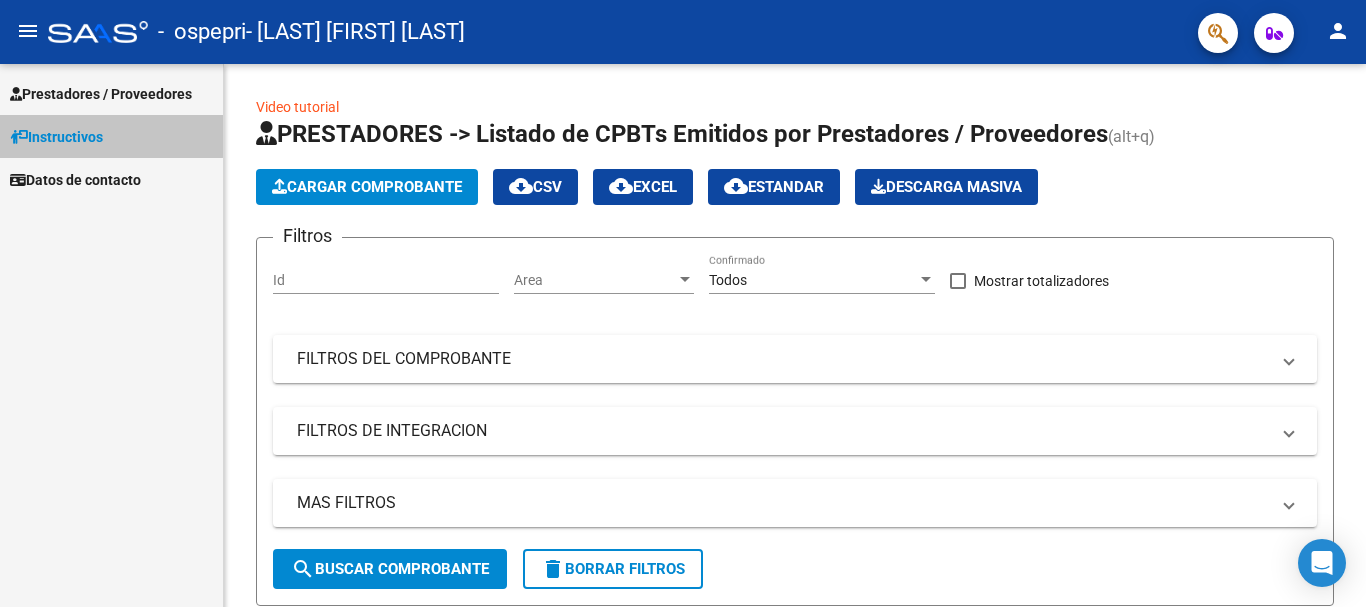 click on "Instructivos" at bounding box center [56, 137] 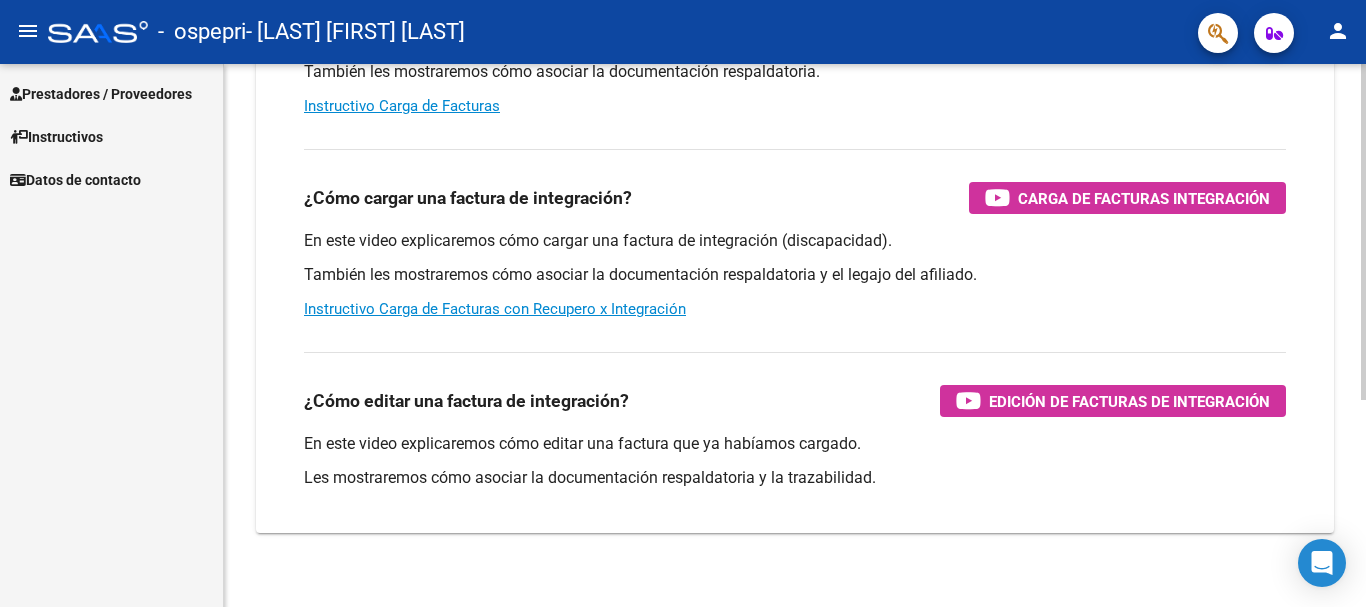 scroll, scrollTop: 334, scrollLeft: 0, axis: vertical 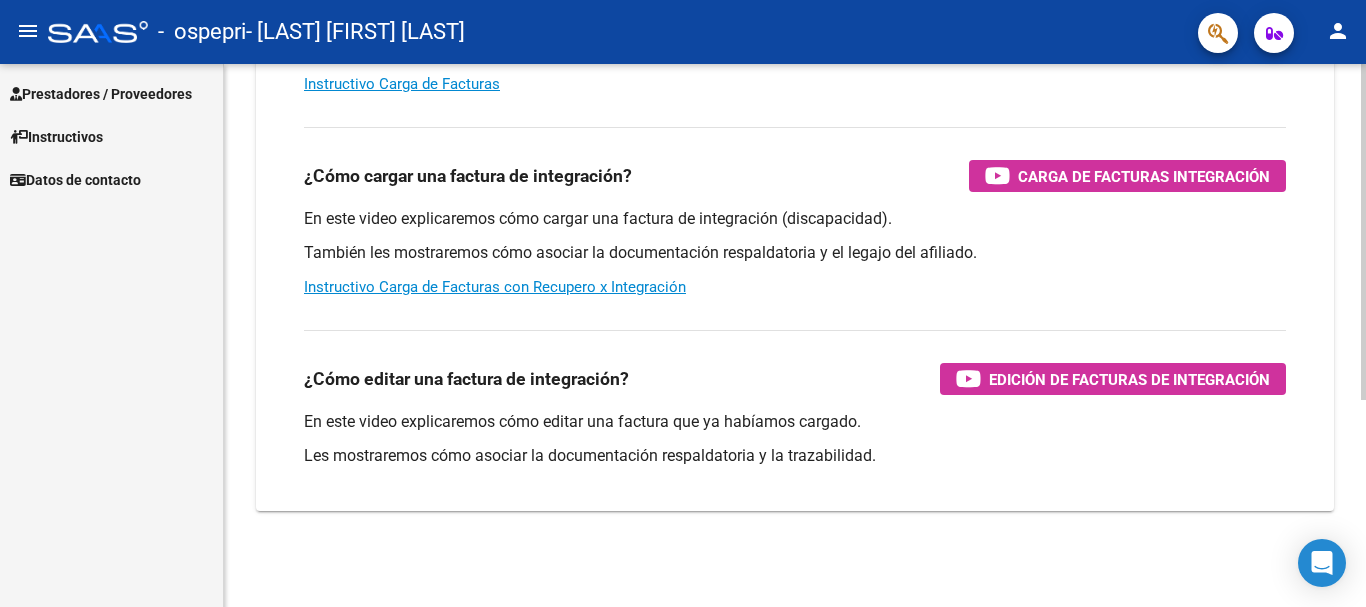 click 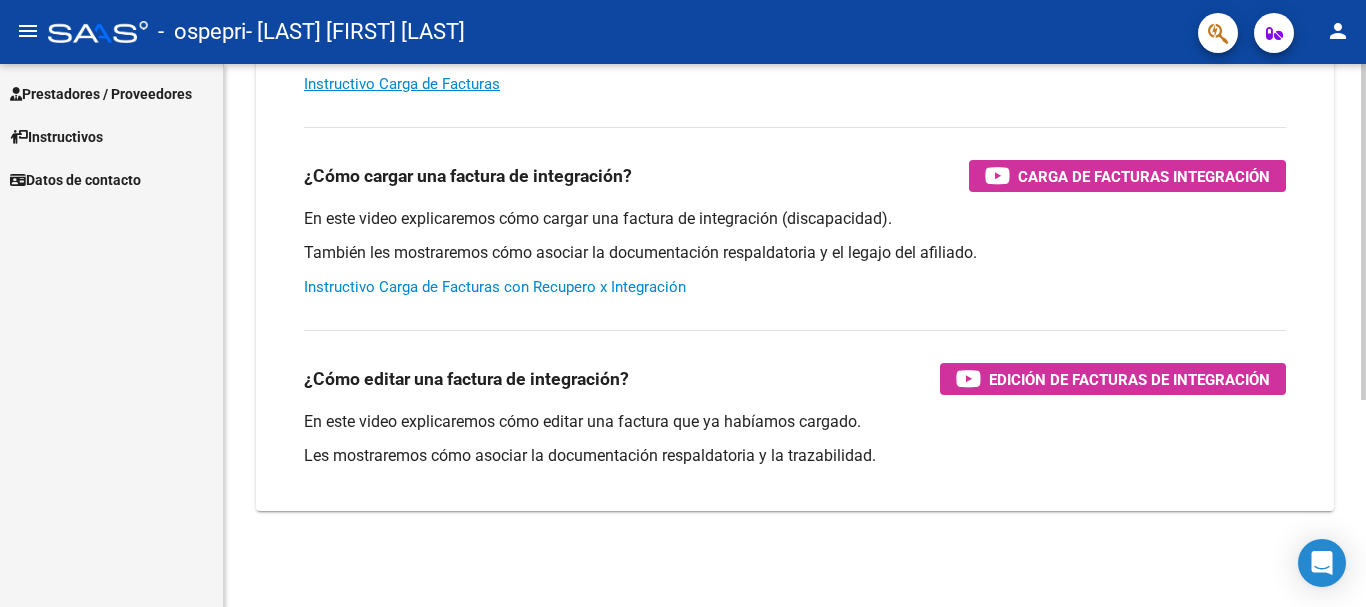 click on "Instructivo Carga de Facturas con Recupero x Integración" at bounding box center (495, 287) 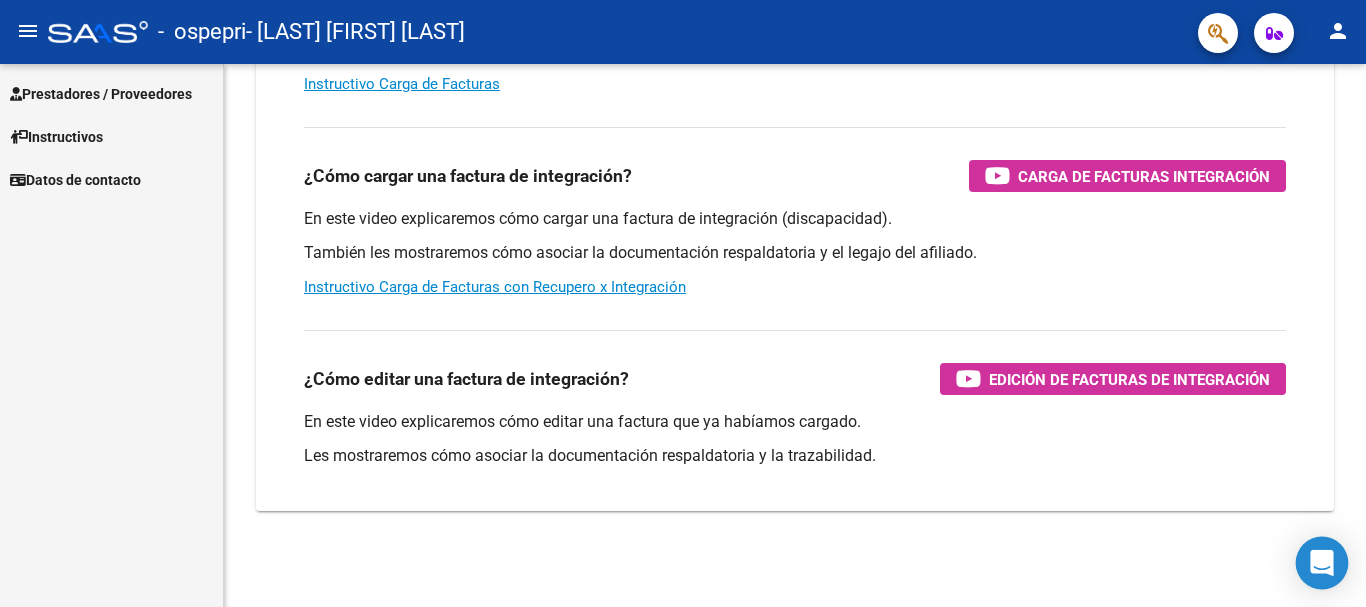 click at bounding box center (1322, 563) 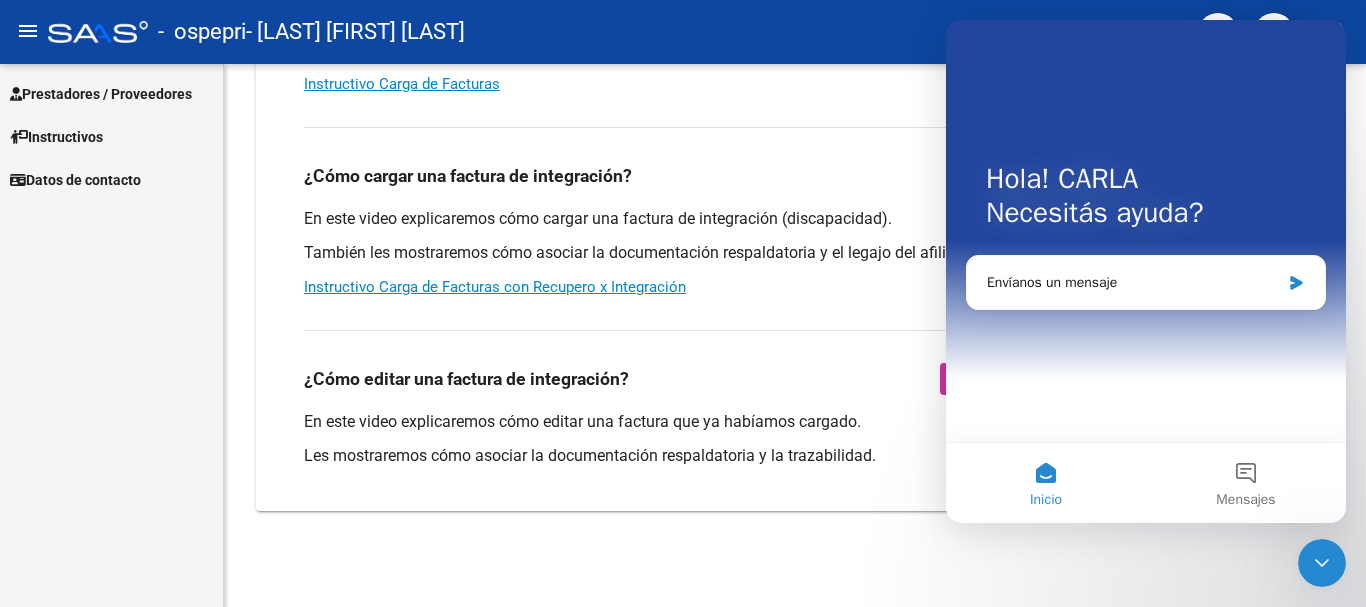 scroll, scrollTop: 0, scrollLeft: 0, axis: both 